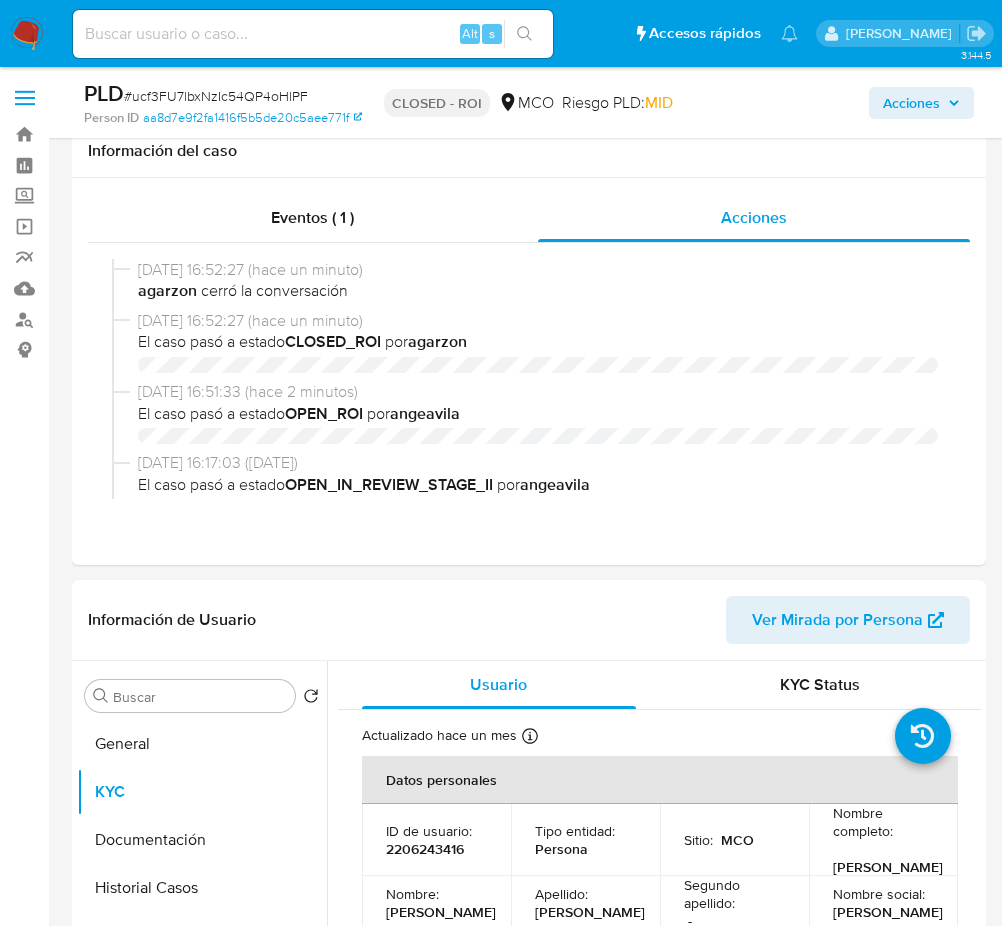 select on "10" 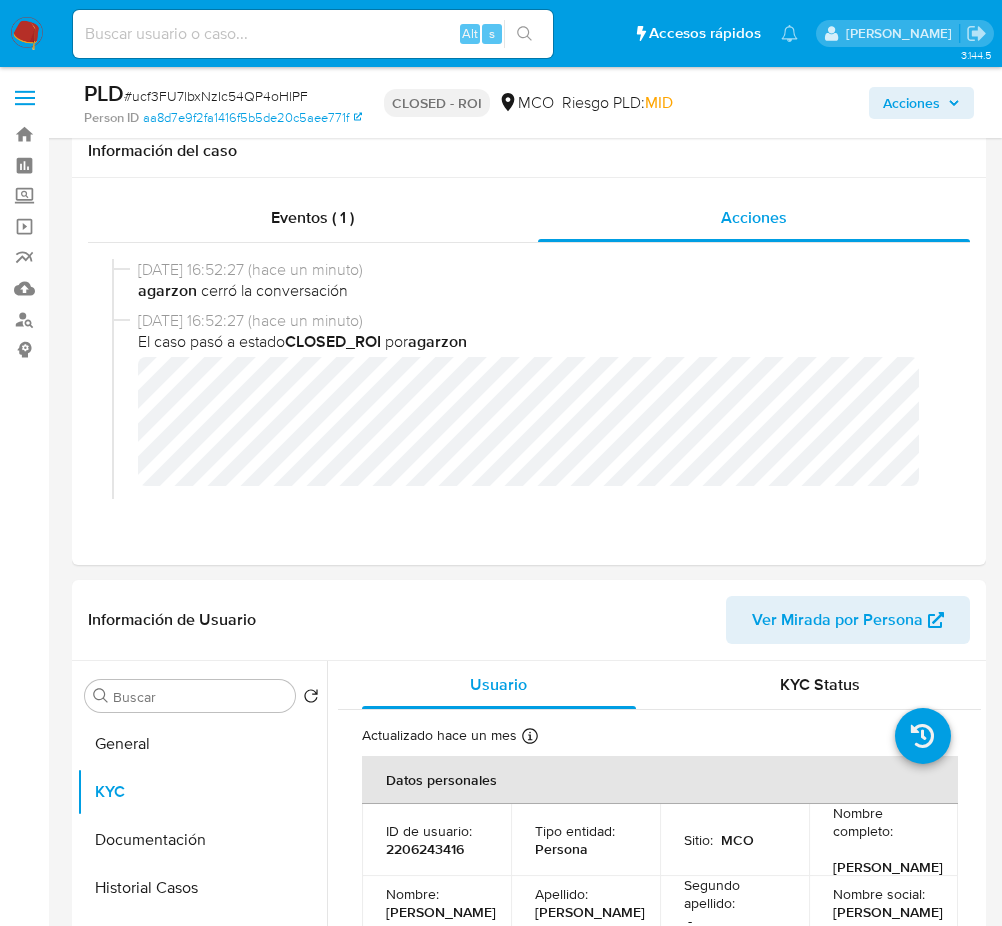 scroll, scrollTop: 400, scrollLeft: 0, axis: vertical 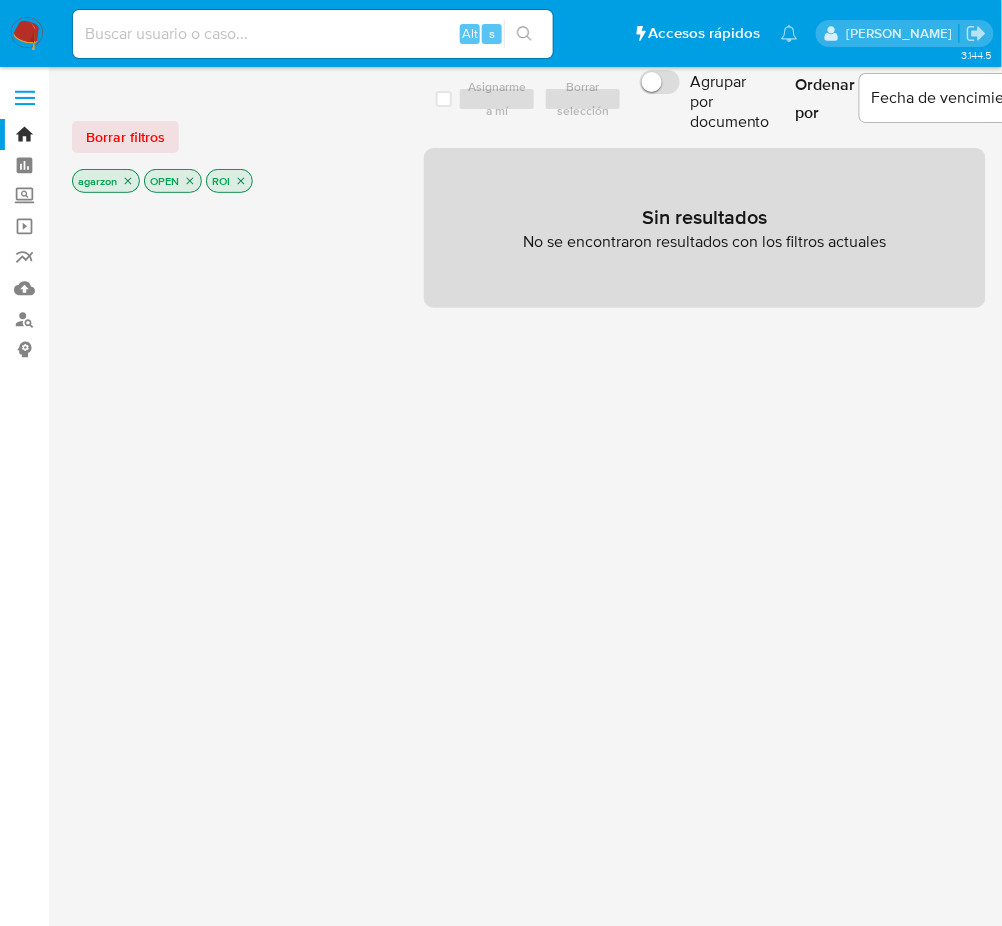 click on "ROI" at bounding box center (229, 181) 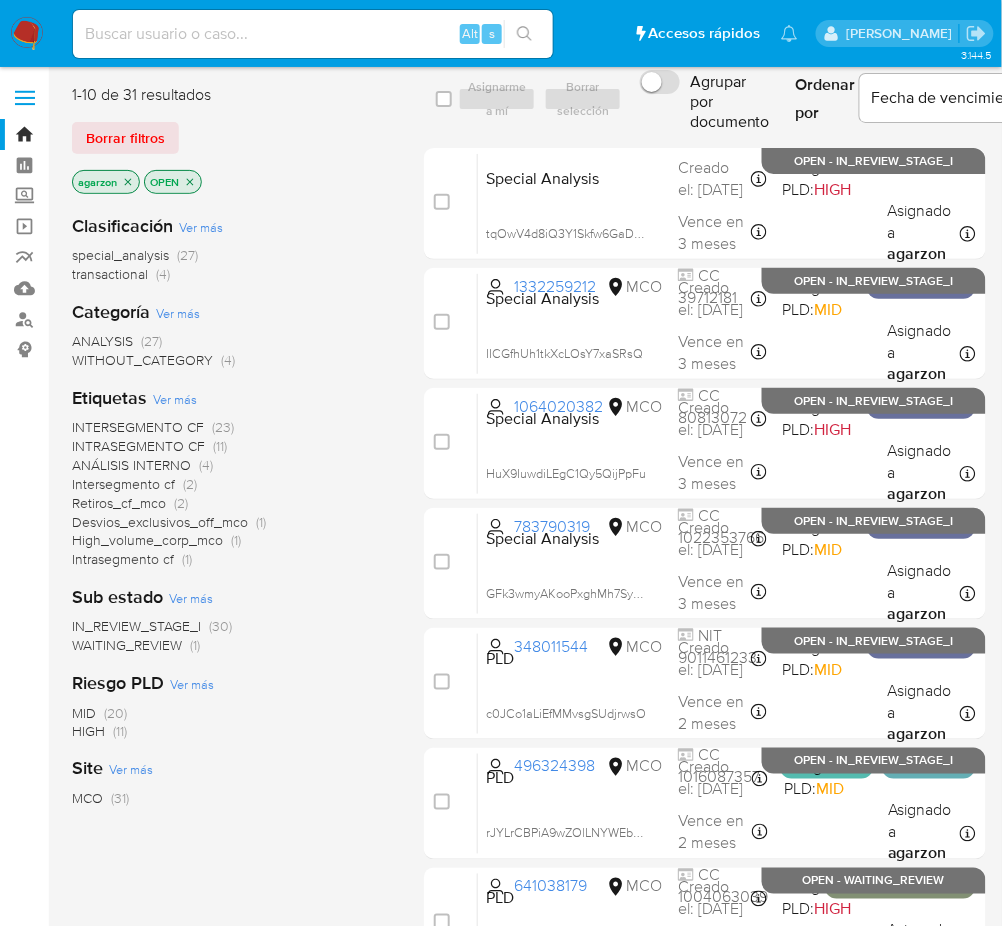 click on "WAITING_REVIEW (1)" at bounding box center (136, 645) 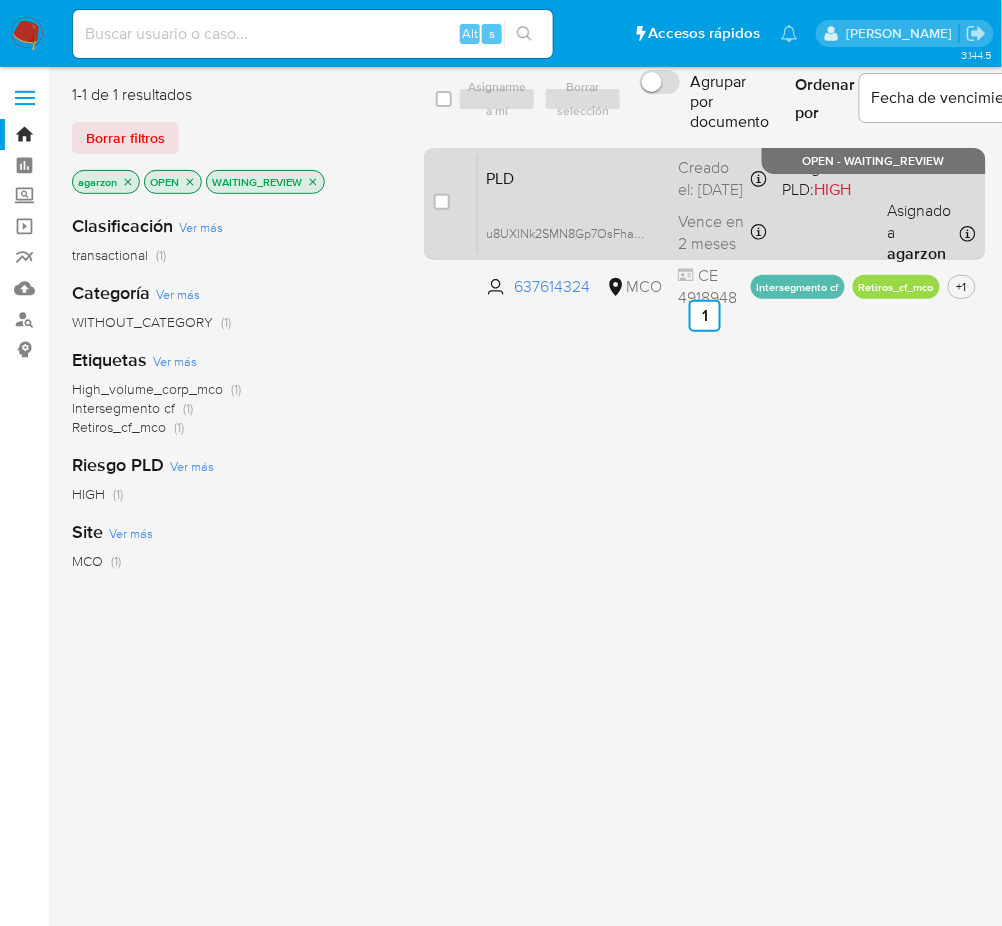 click on "PLD u8UXlNk2SMN8Gp7OsFha3nUm 637614324 MCO Riesgo PLD:  HIGH Creado el: [DATE]   Creado el: [DATE] 05:03:44 Vence en 2 meses   Vence el [DATE] 05:03:44 CE   4918948 Asignado a   agarzon   Asignado el: [DATE] 11:59:44 Intersegmento cf Retiros_cf_mco +1 OPEN - WAITING_REVIEW" at bounding box center [727, 203] 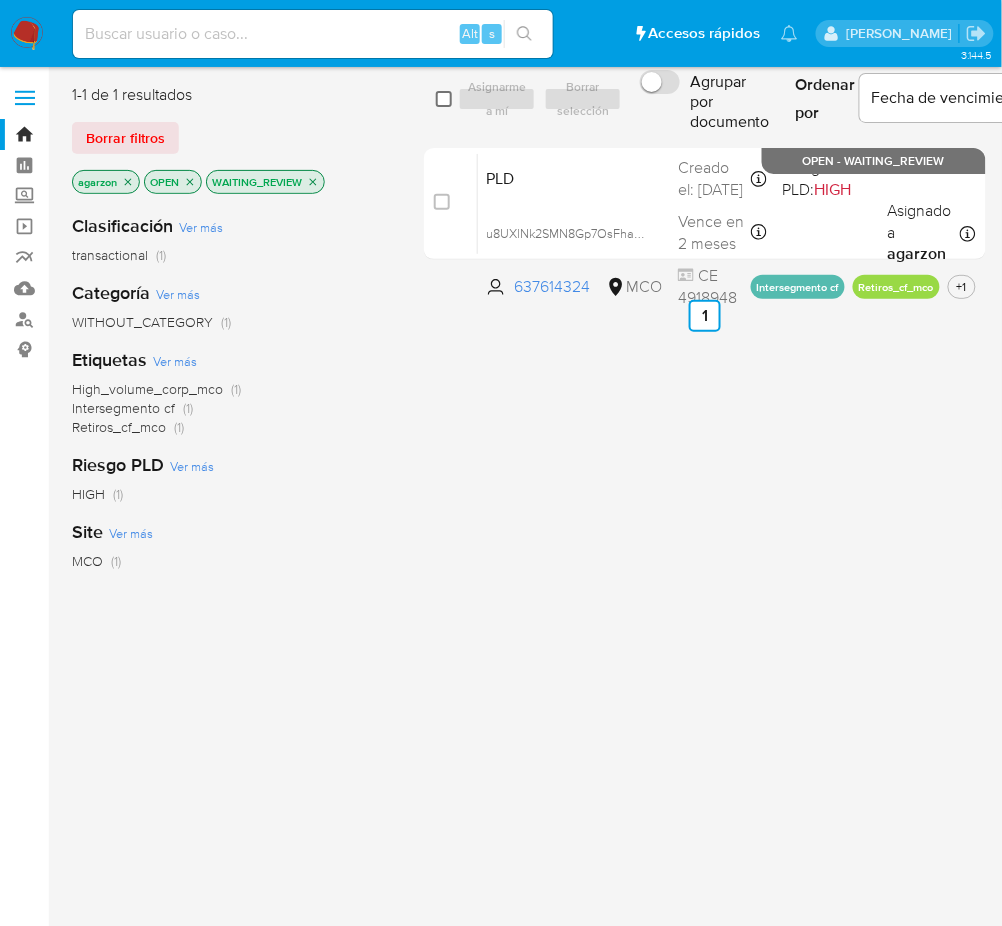 click at bounding box center [444, 99] 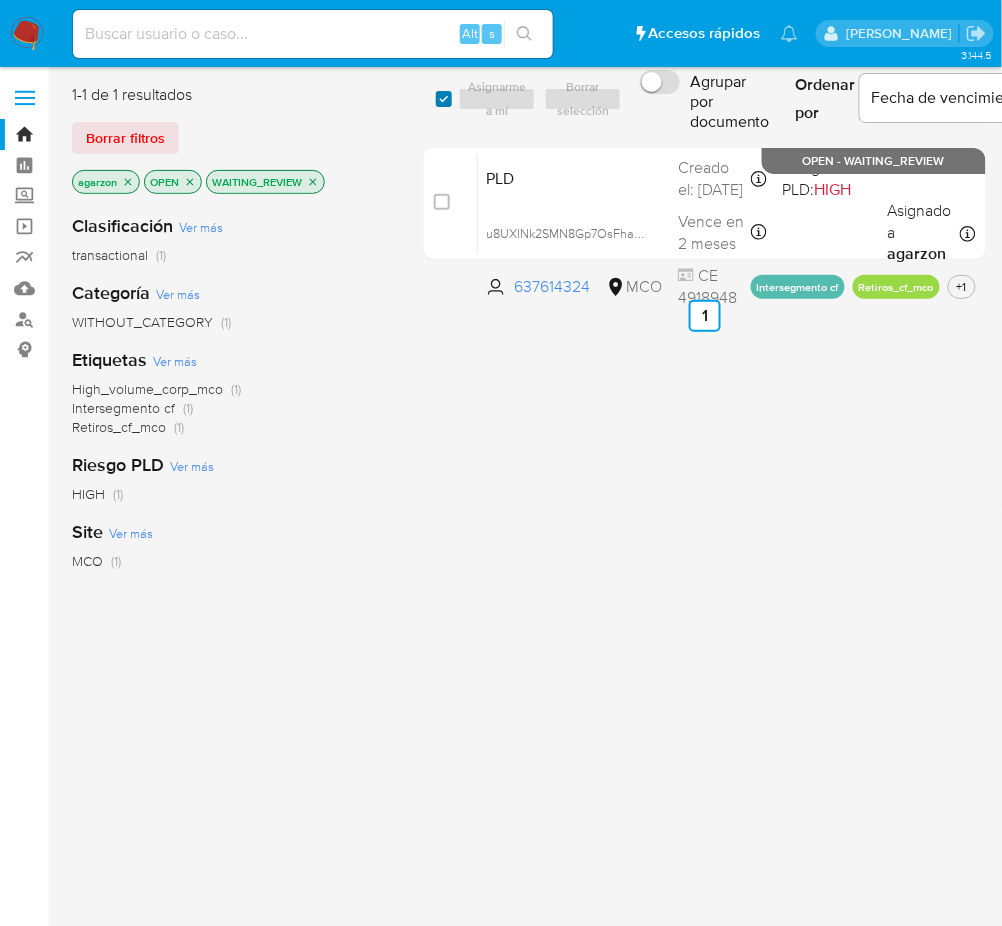 checkbox on "true" 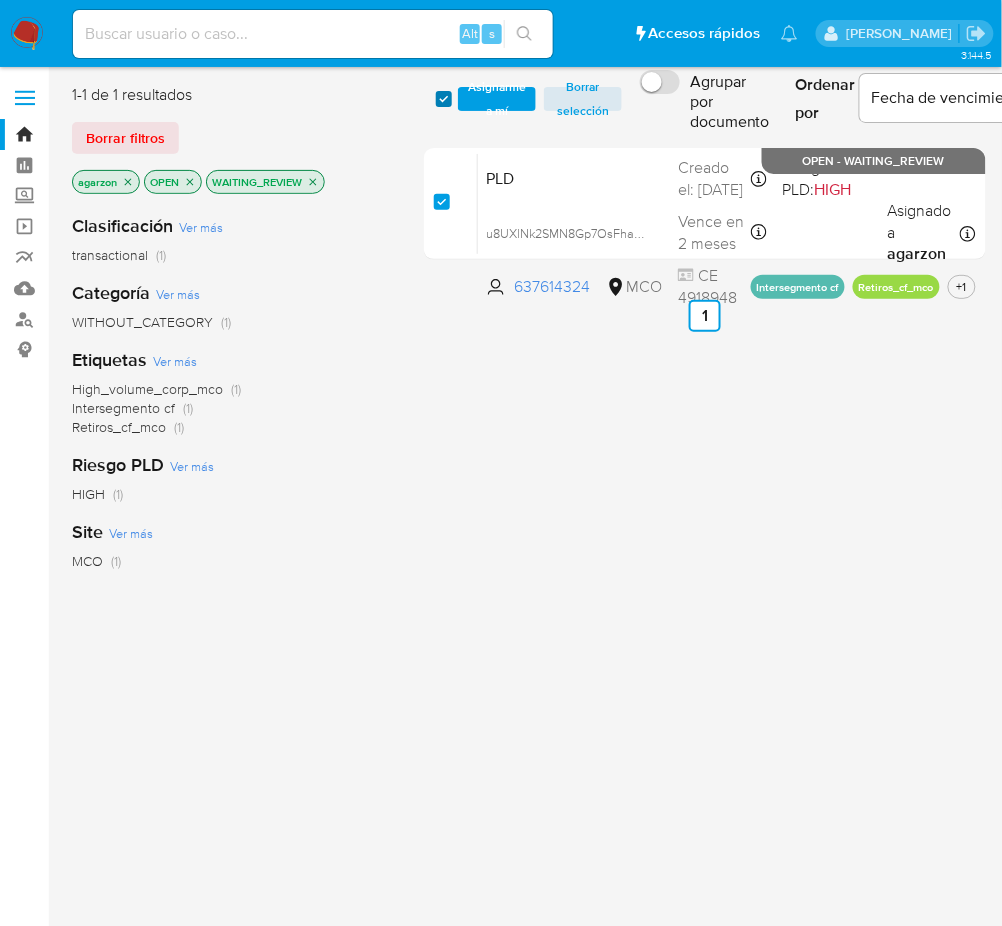 checkbox on "true" 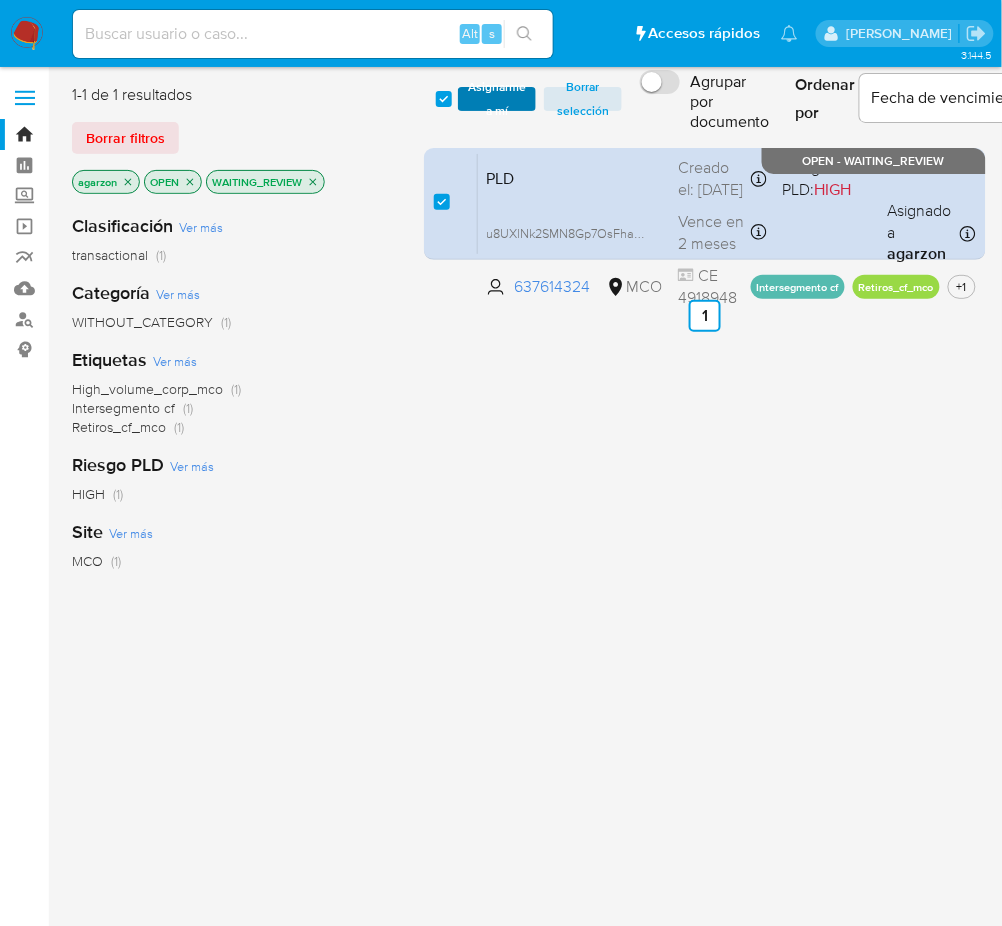 click on "Asignarme a mí" at bounding box center (497, 99) 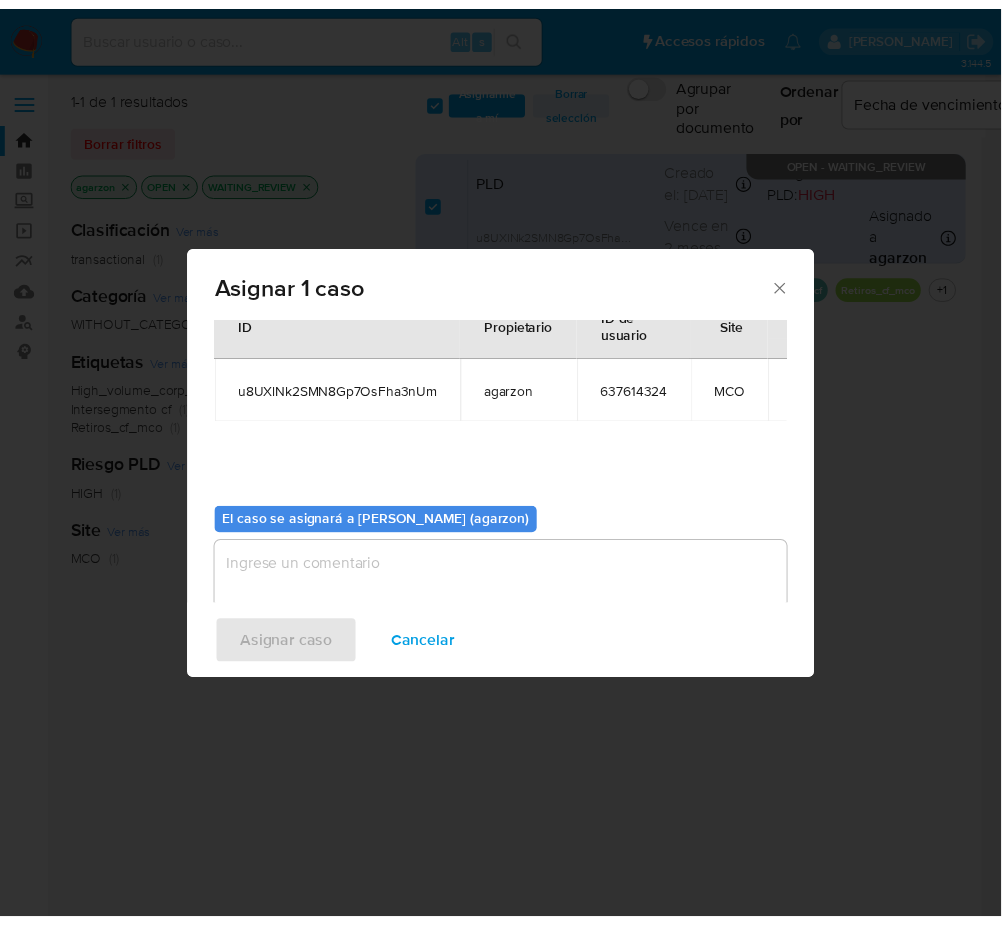 scroll, scrollTop: 102, scrollLeft: 0, axis: vertical 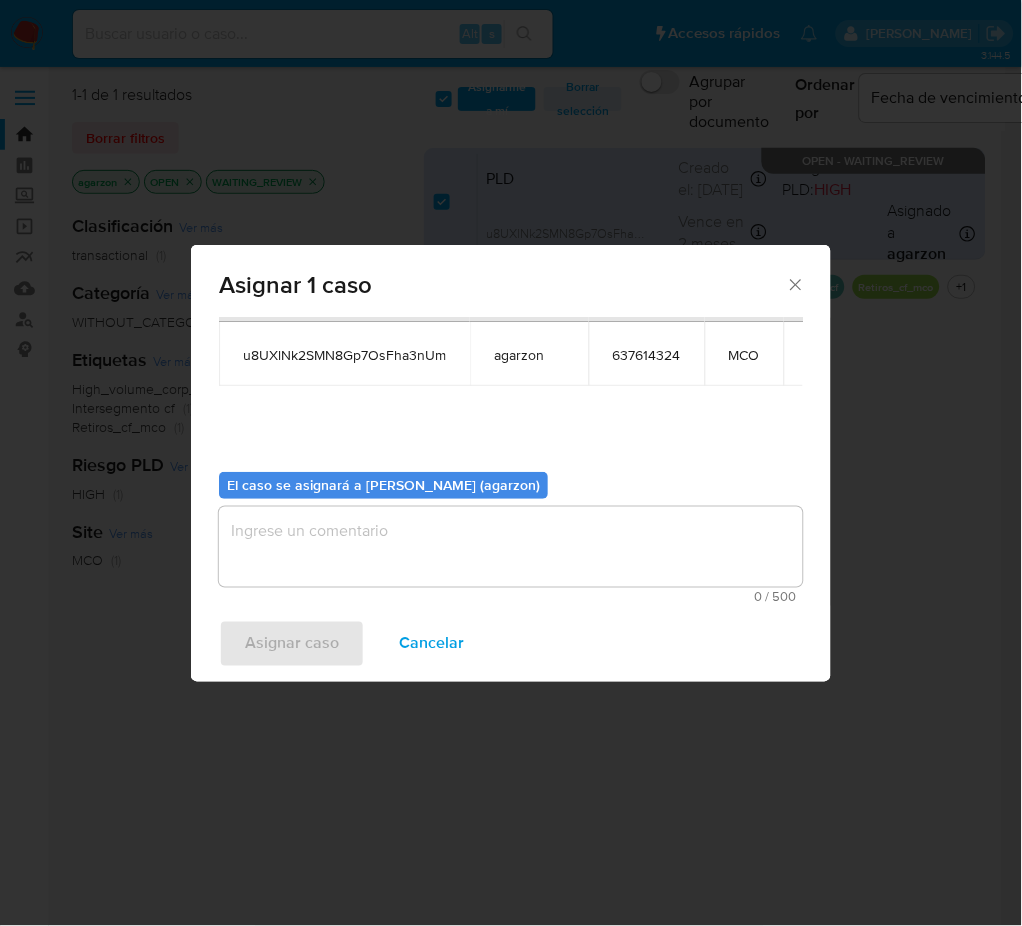 click at bounding box center (511, 547) 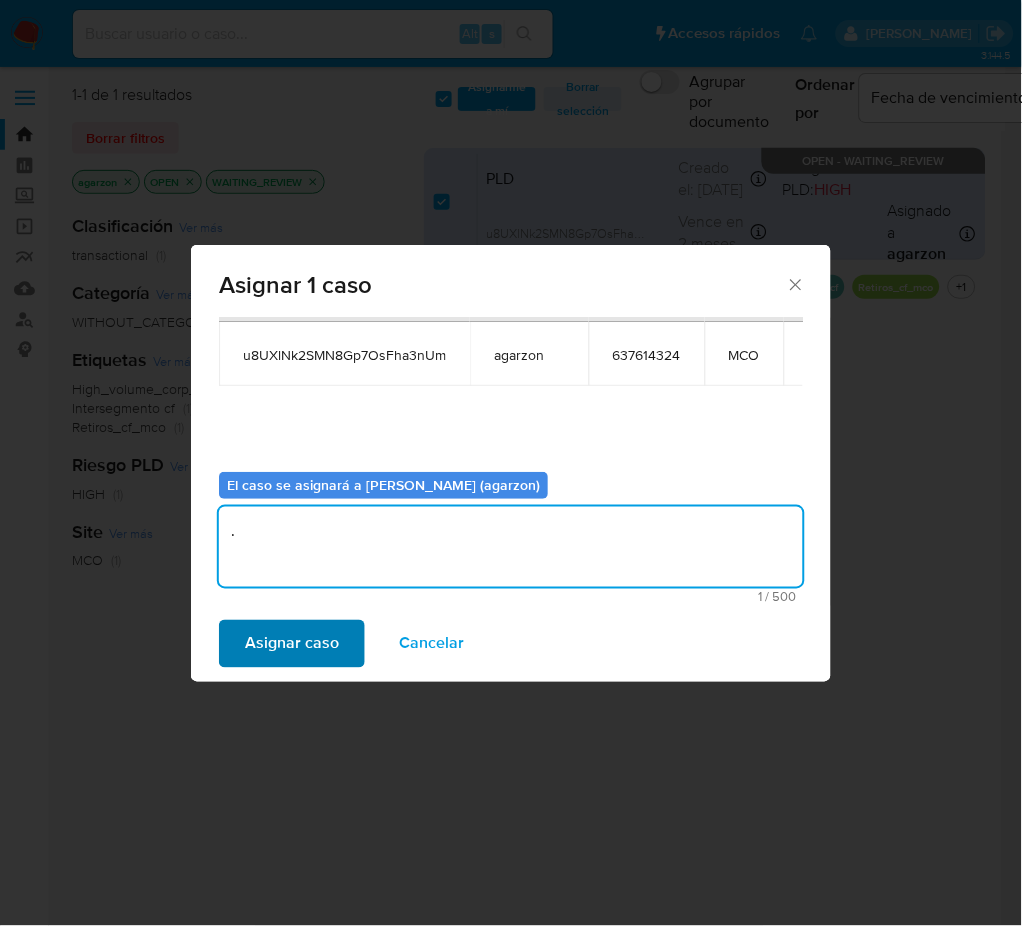 type on "." 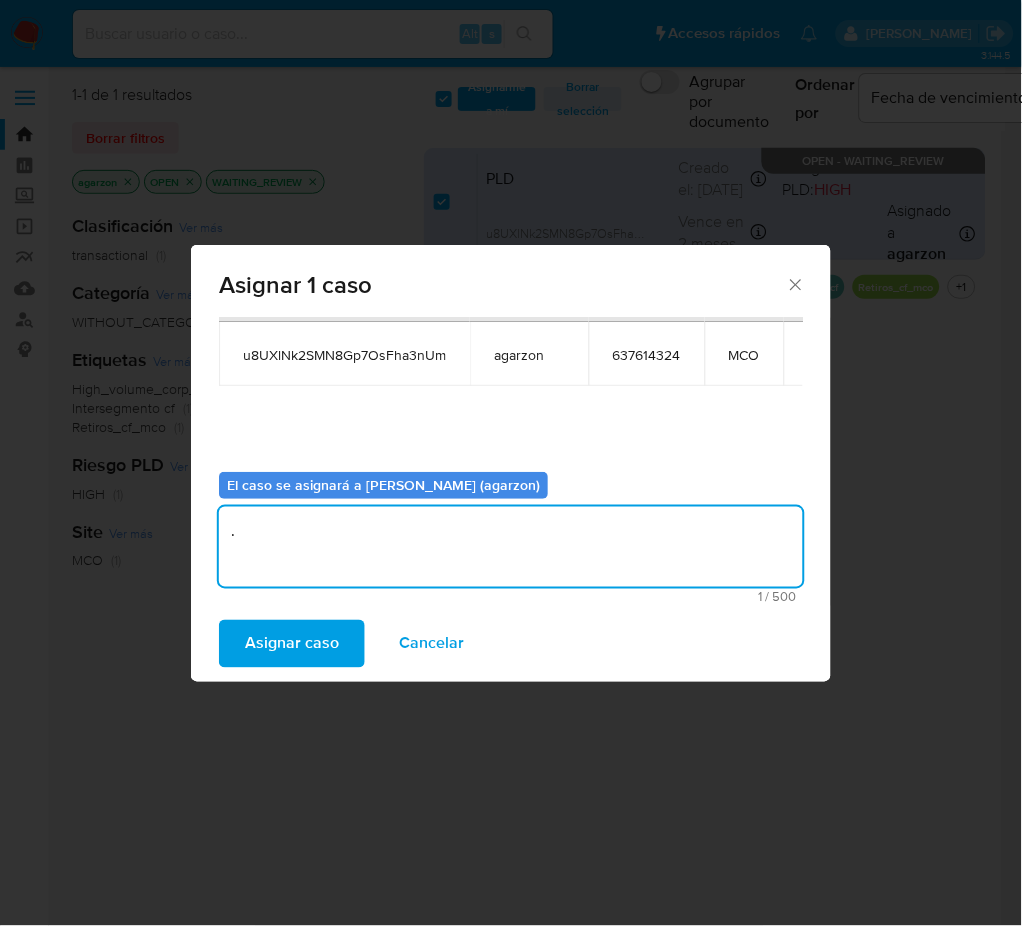 click on "Asignar caso" at bounding box center (292, 644) 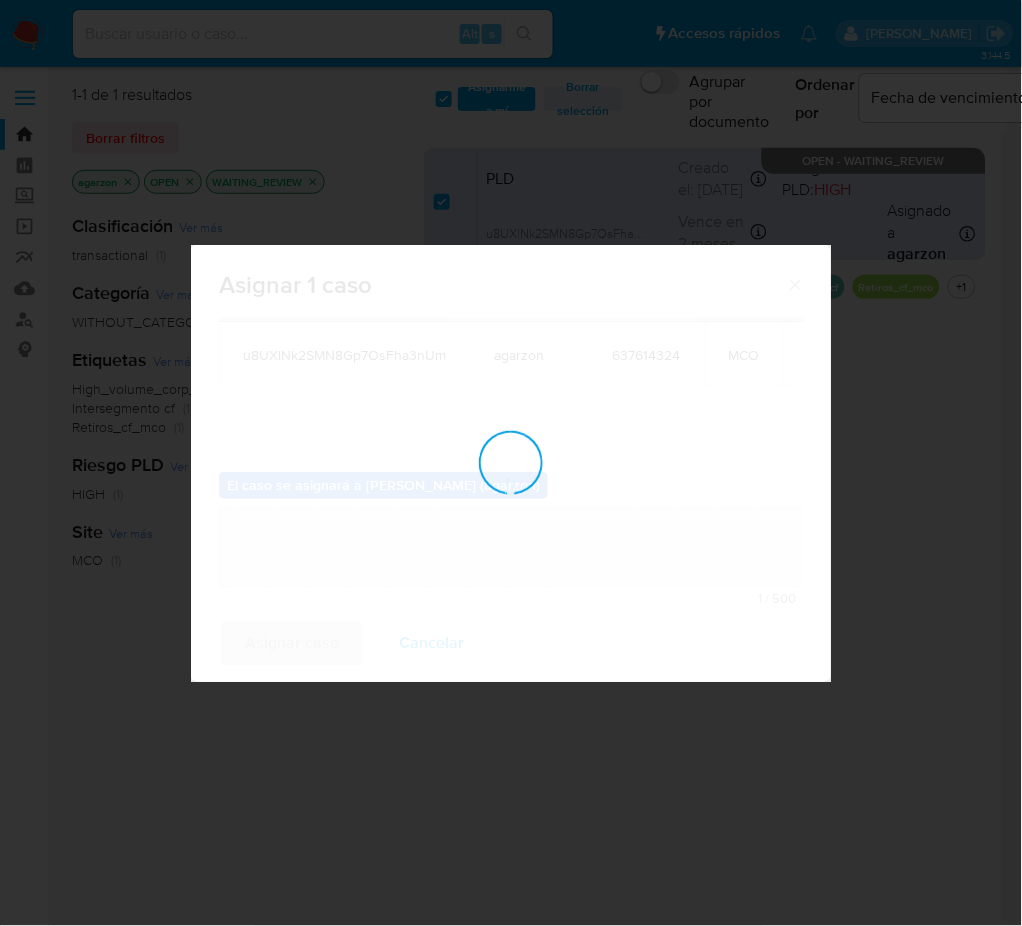 type 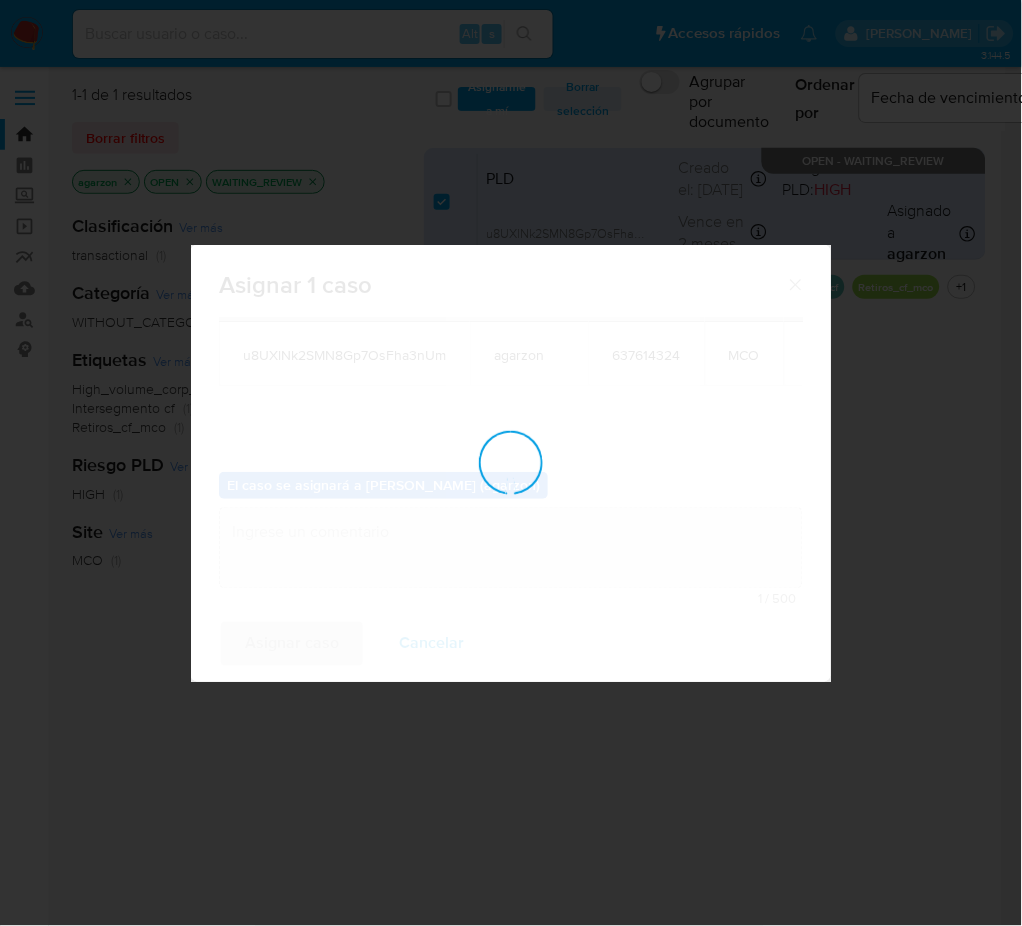 checkbox on "false" 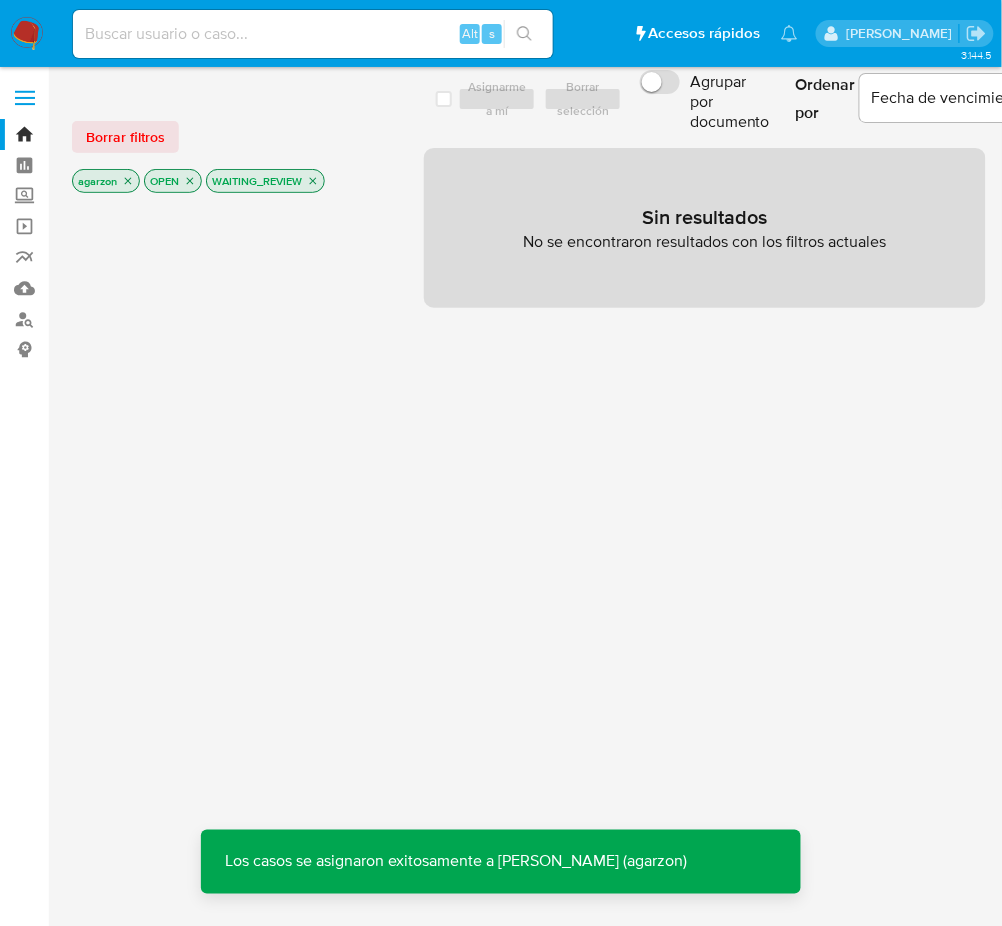 click 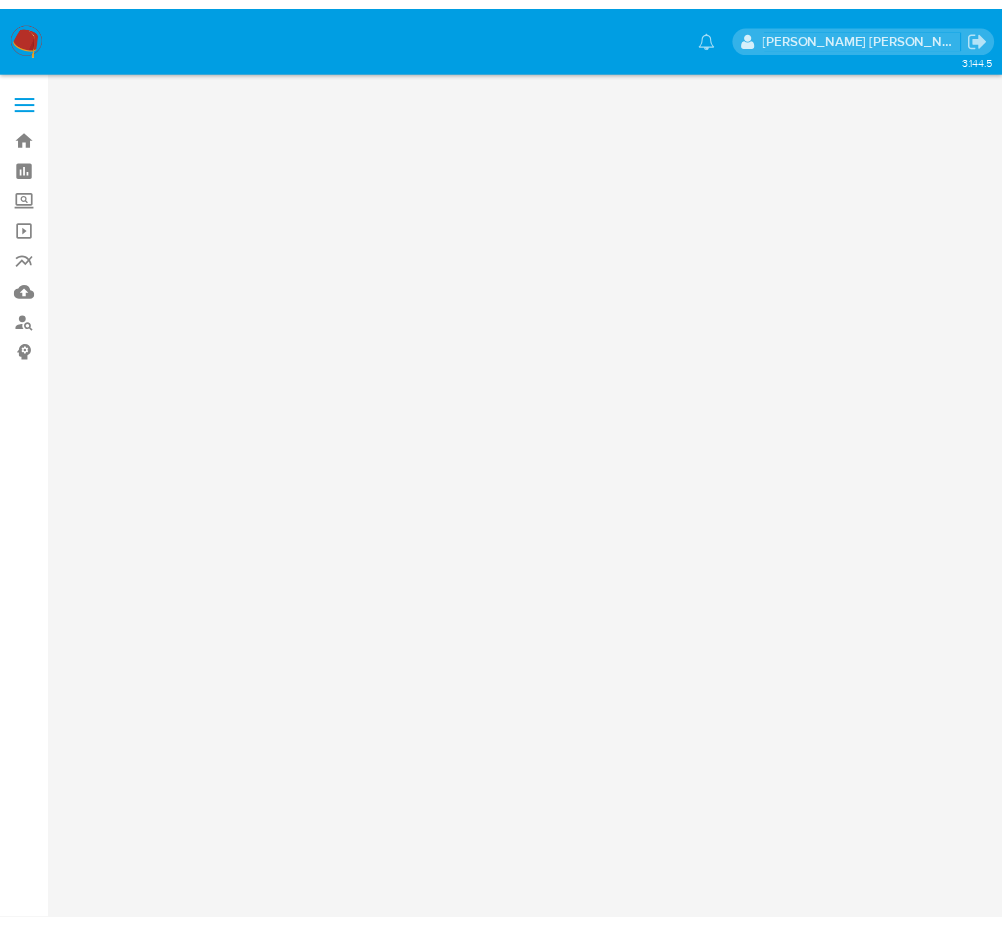 scroll, scrollTop: 0, scrollLeft: 0, axis: both 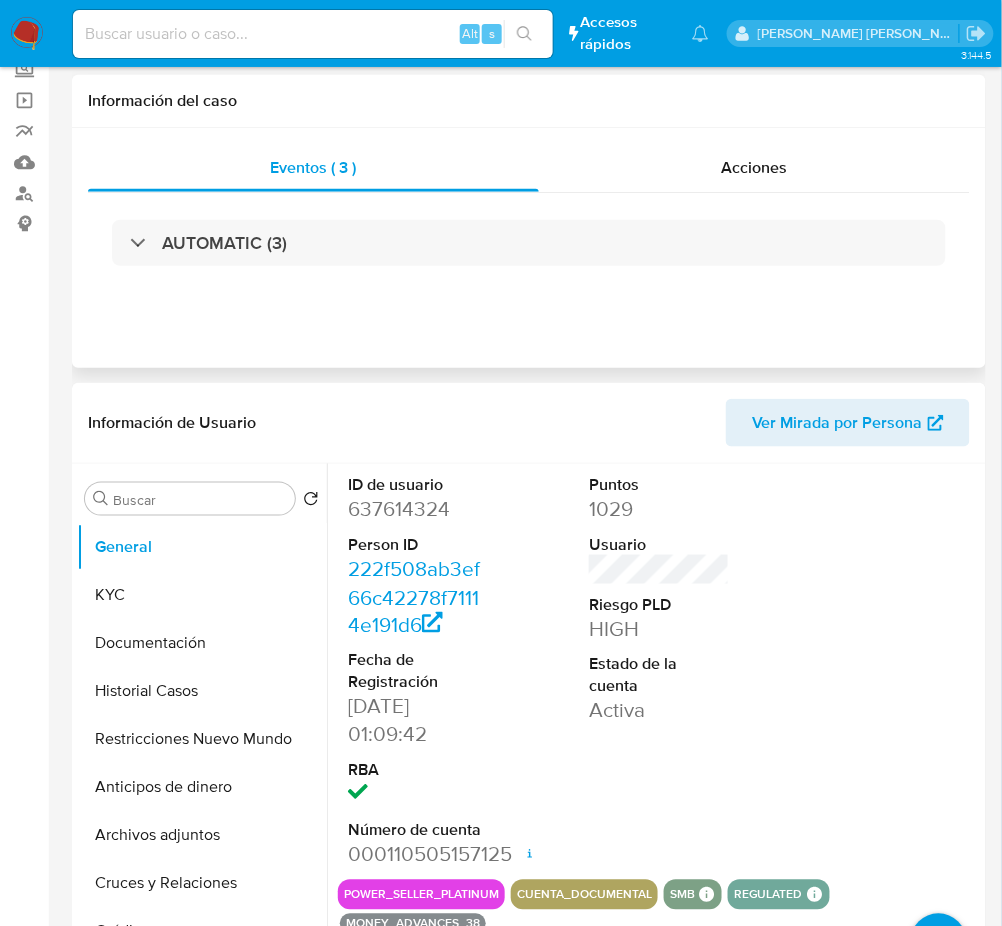 select on "10" 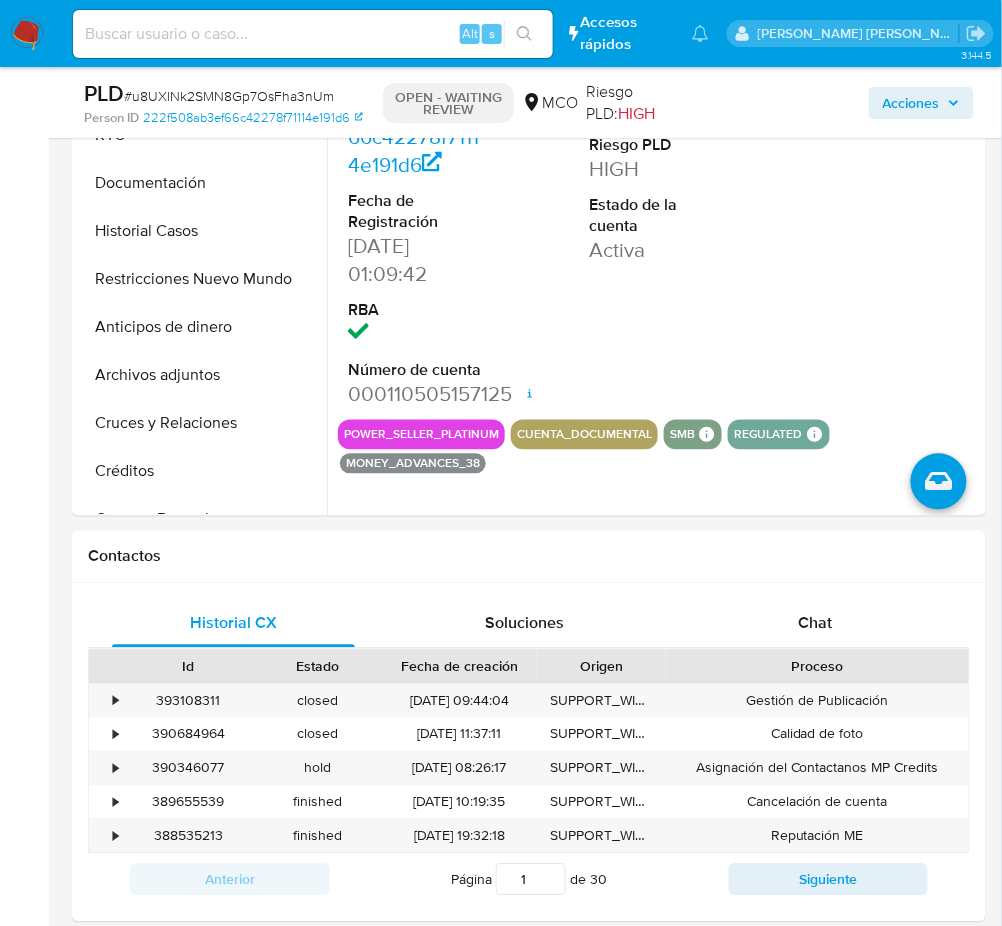scroll, scrollTop: 666, scrollLeft: 0, axis: vertical 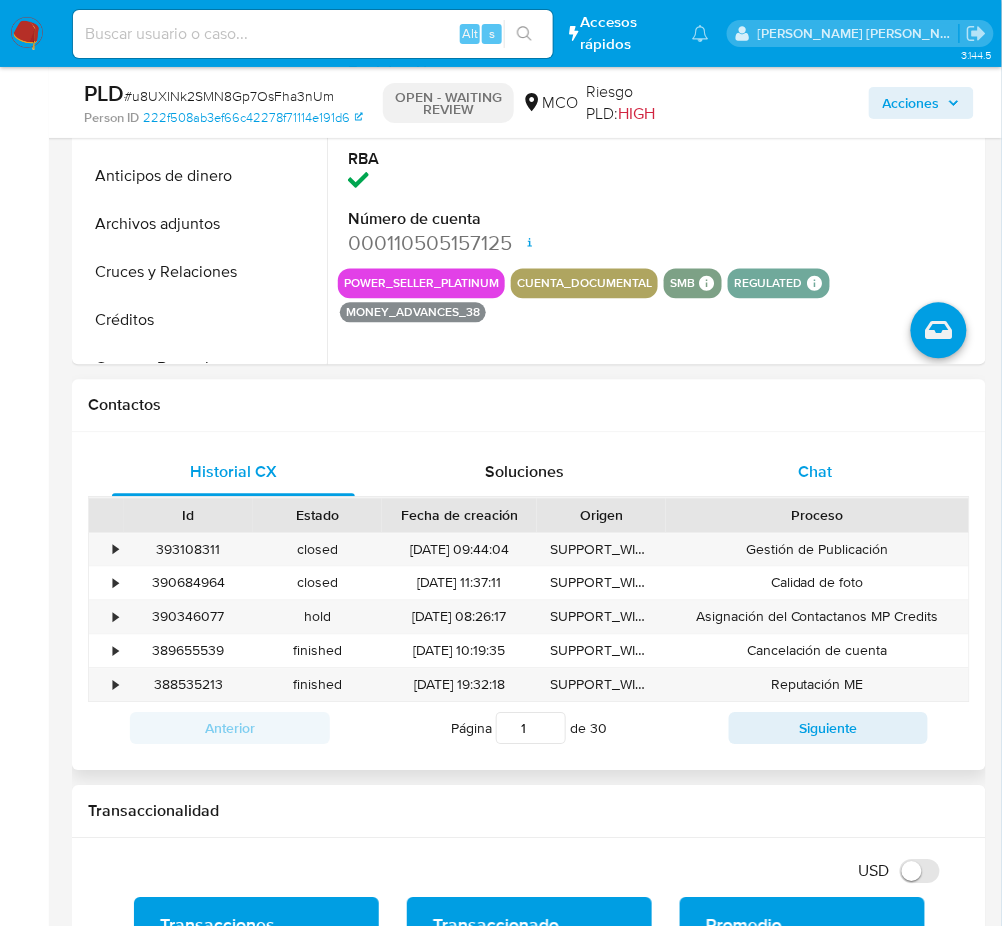 click on "Chat" at bounding box center (815, 473) 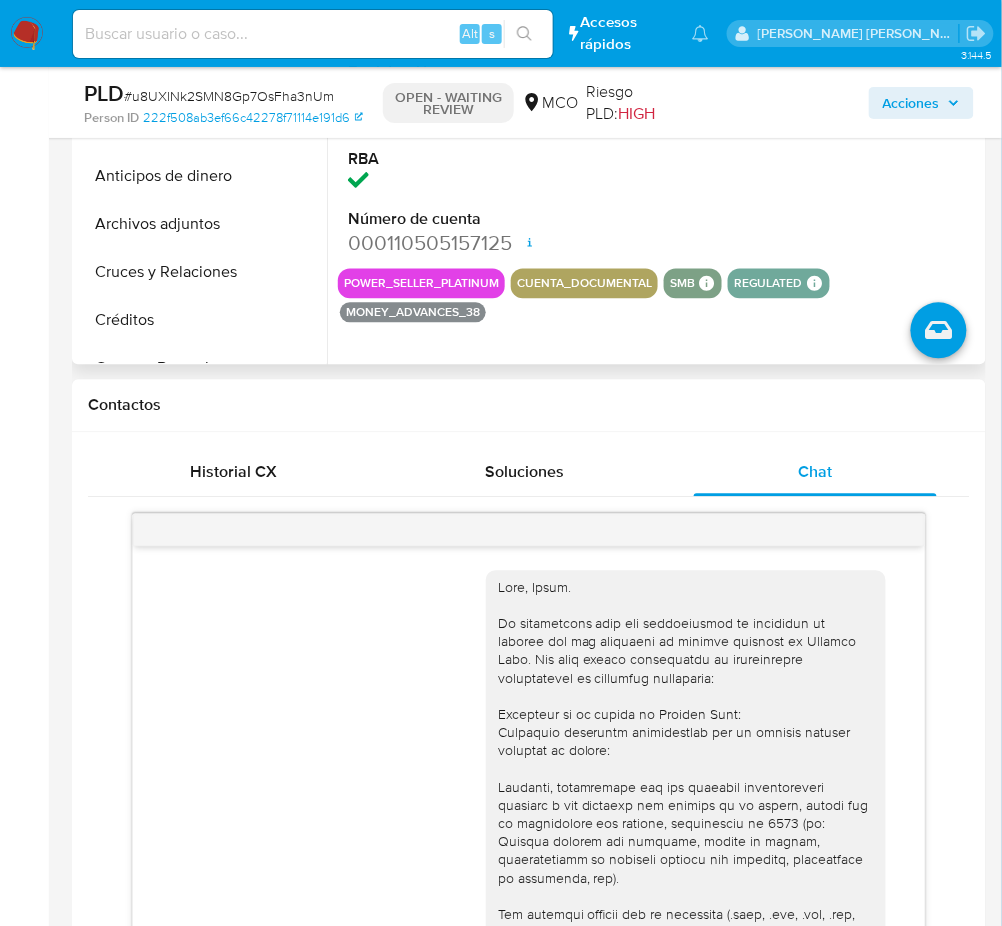 scroll, scrollTop: 871, scrollLeft: 0, axis: vertical 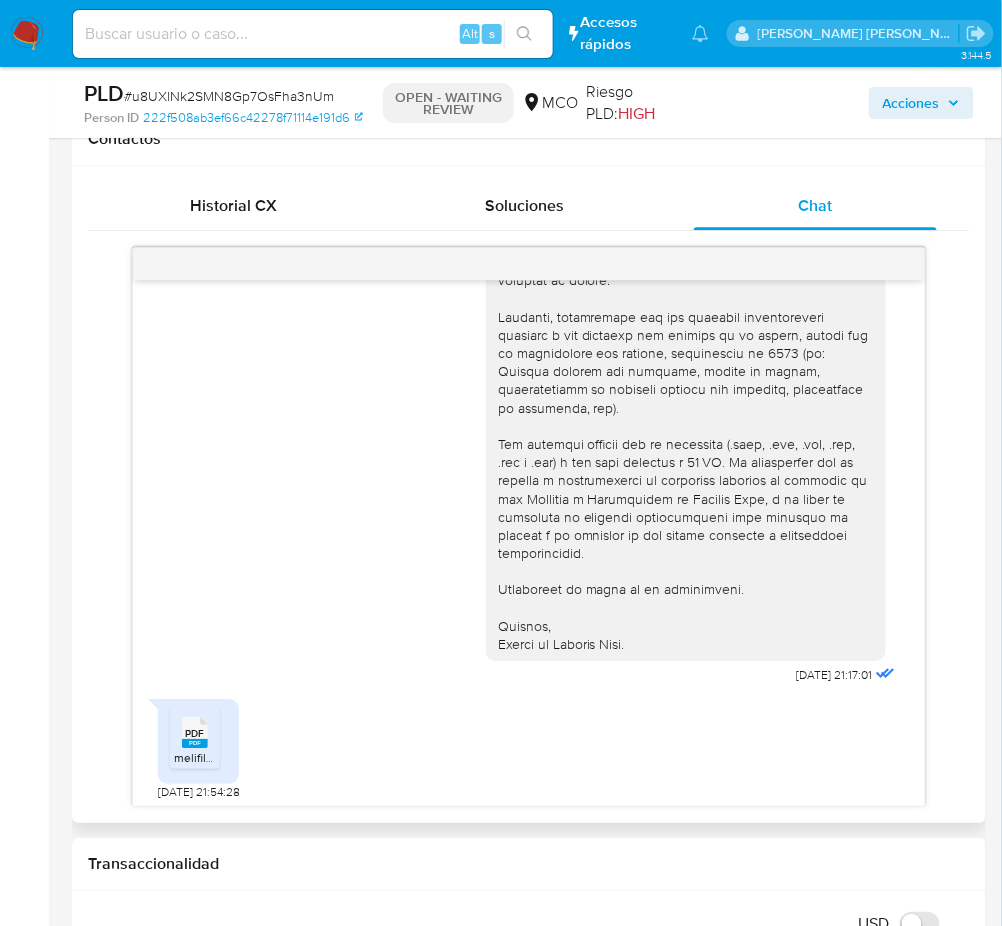 click on "PDF" at bounding box center [195, 733] 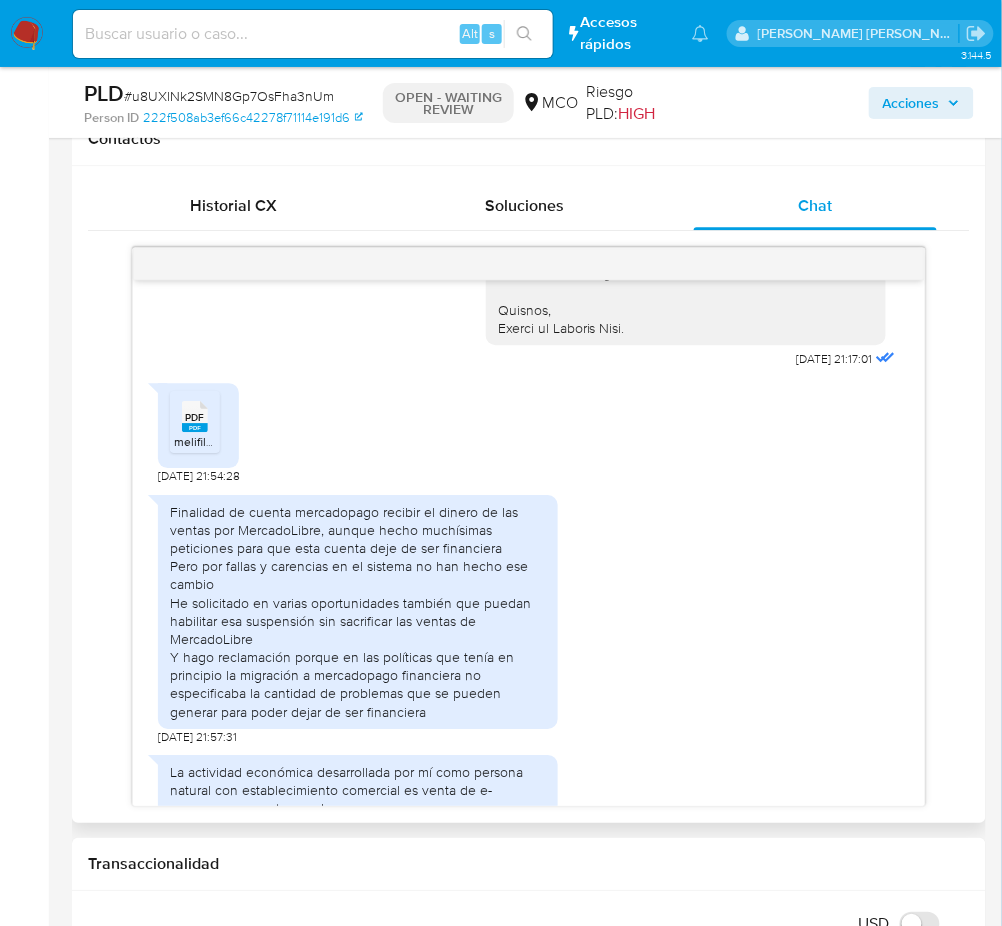 scroll, scrollTop: 871, scrollLeft: 0, axis: vertical 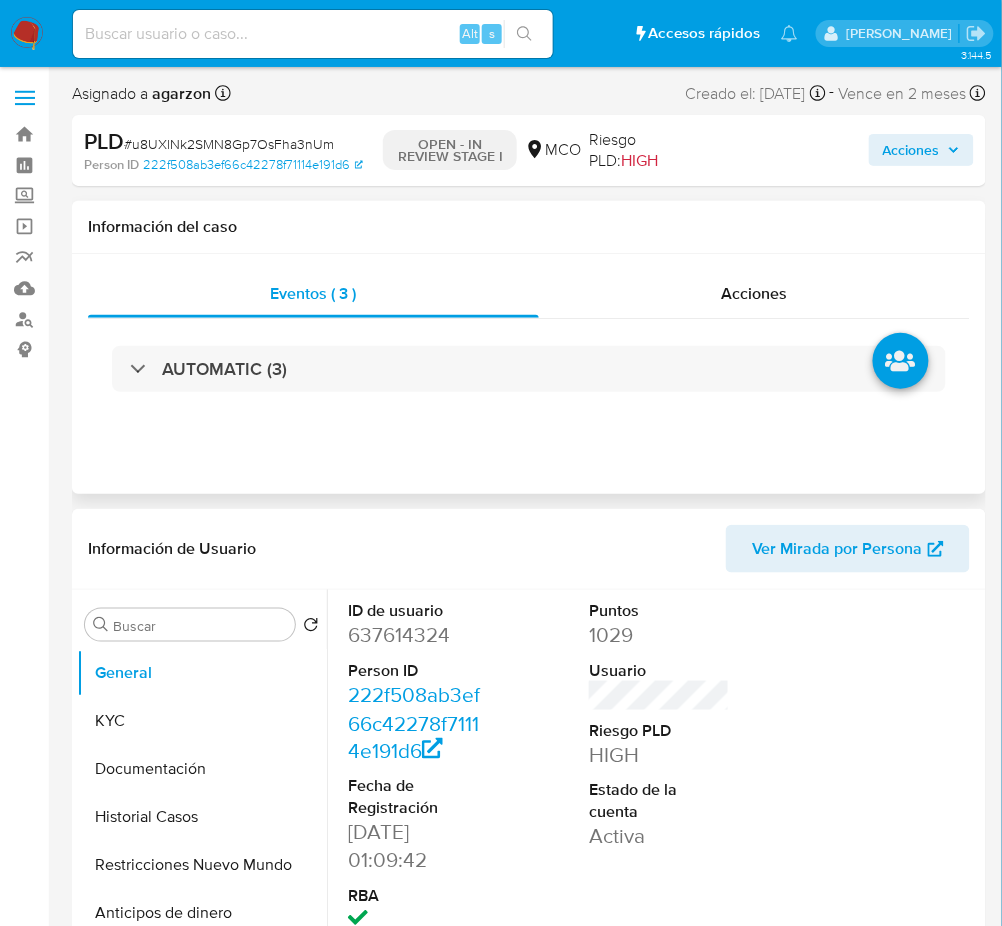 select on "10" 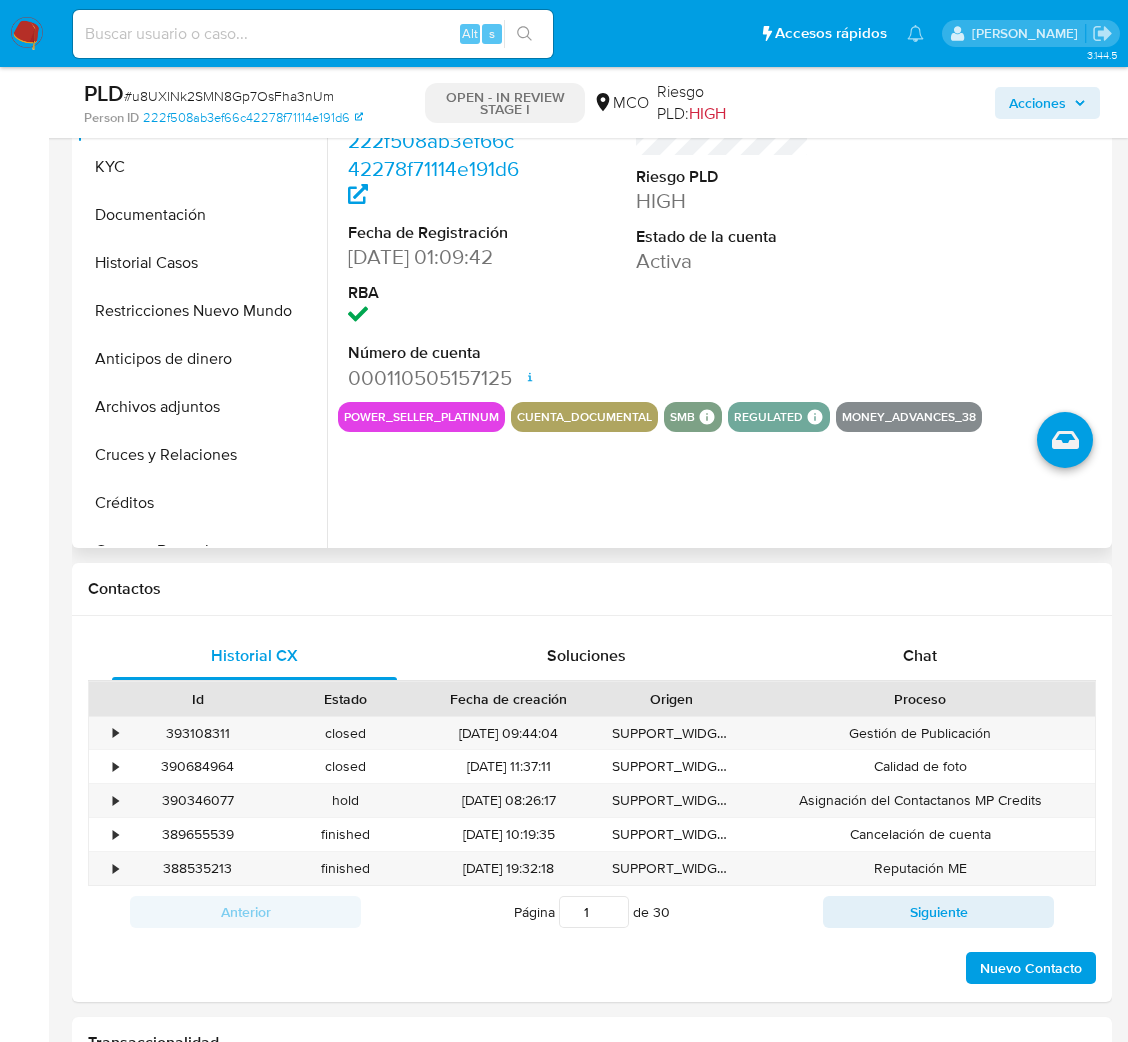 scroll, scrollTop: 600, scrollLeft: 0, axis: vertical 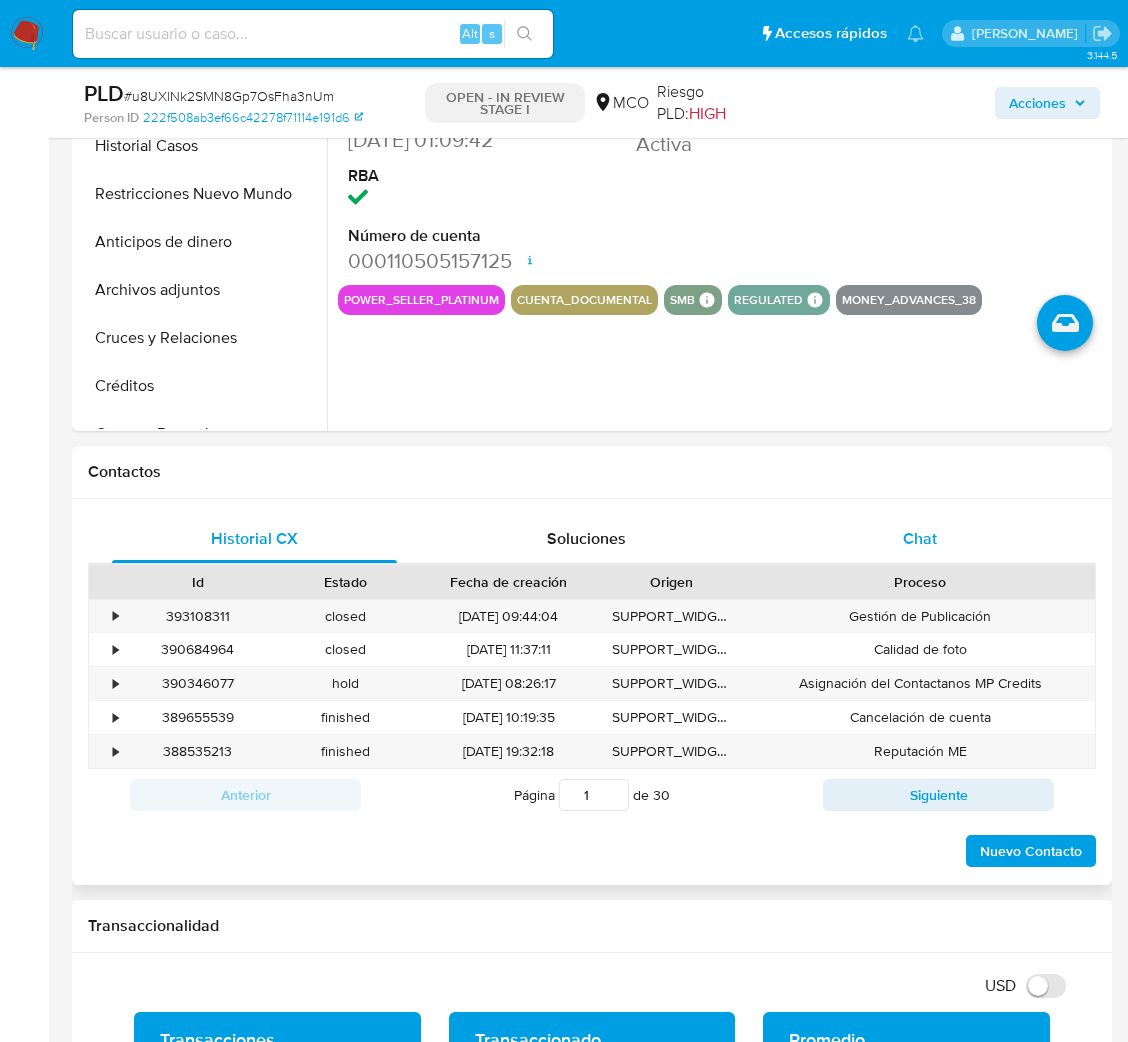 click on "Chat" at bounding box center [919, 539] 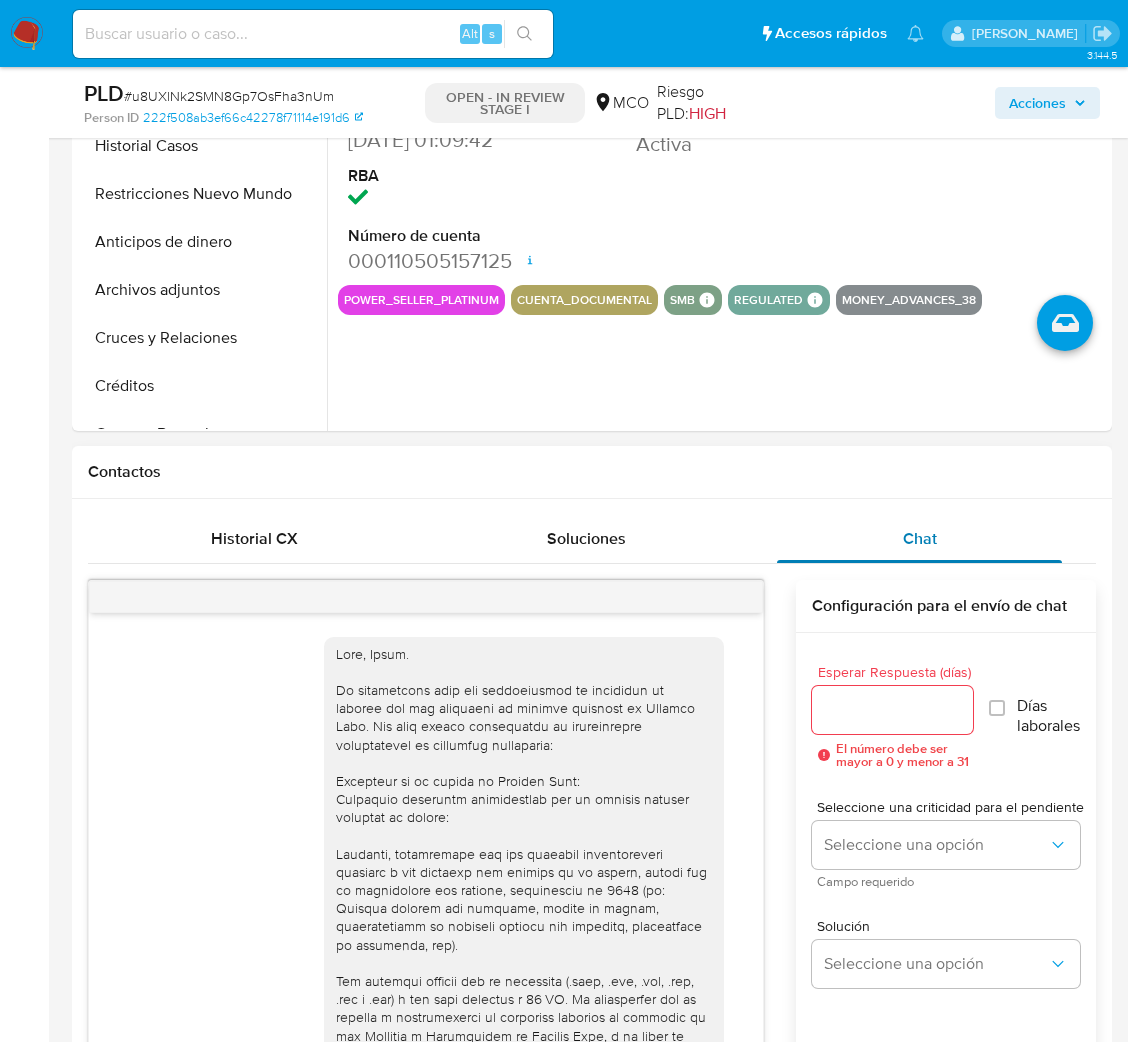 scroll, scrollTop: 736, scrollLeft: 0, axis: vertical 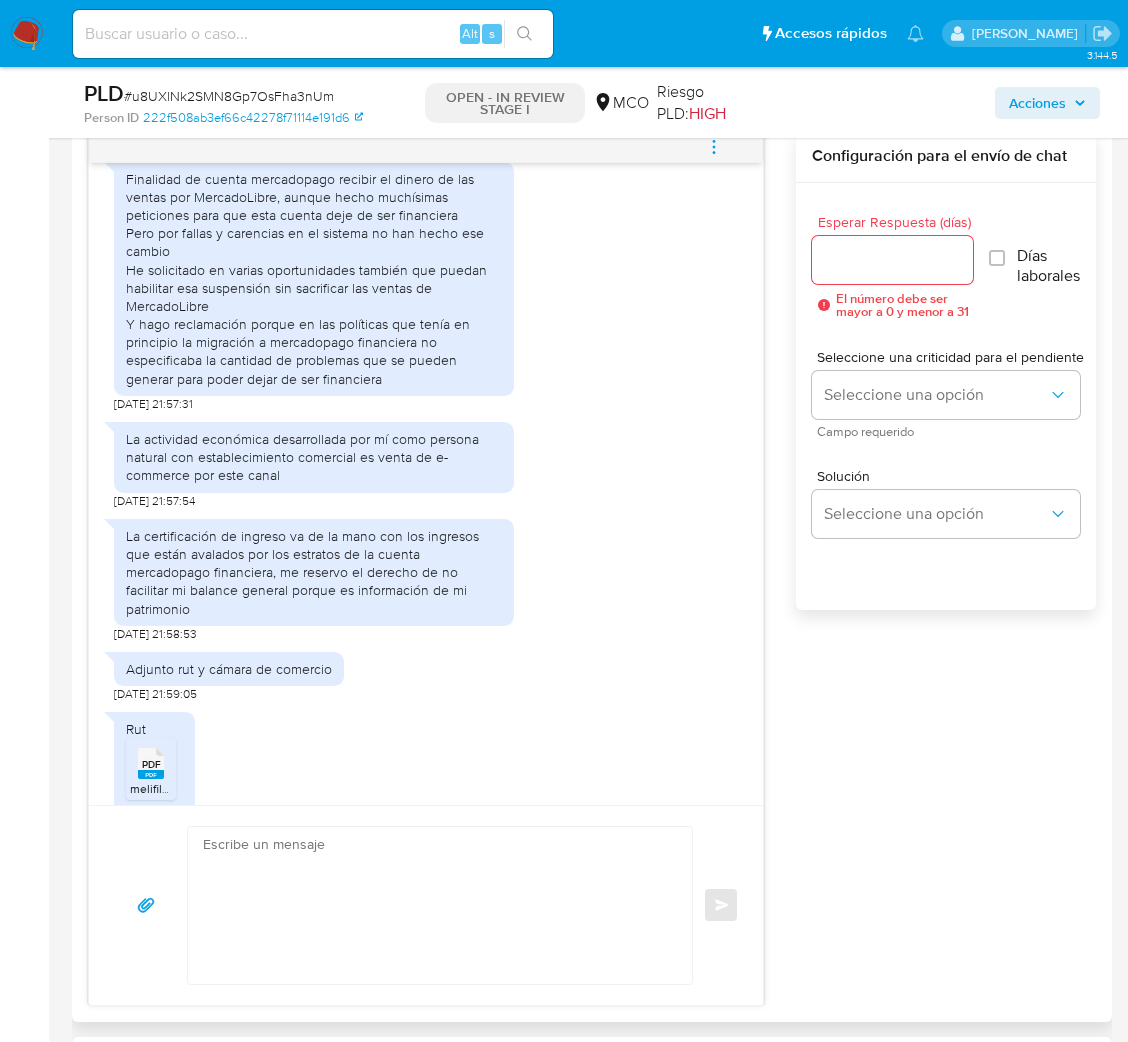 click on "Esperar Respuesta (días)" at bounding box center (892, 260) 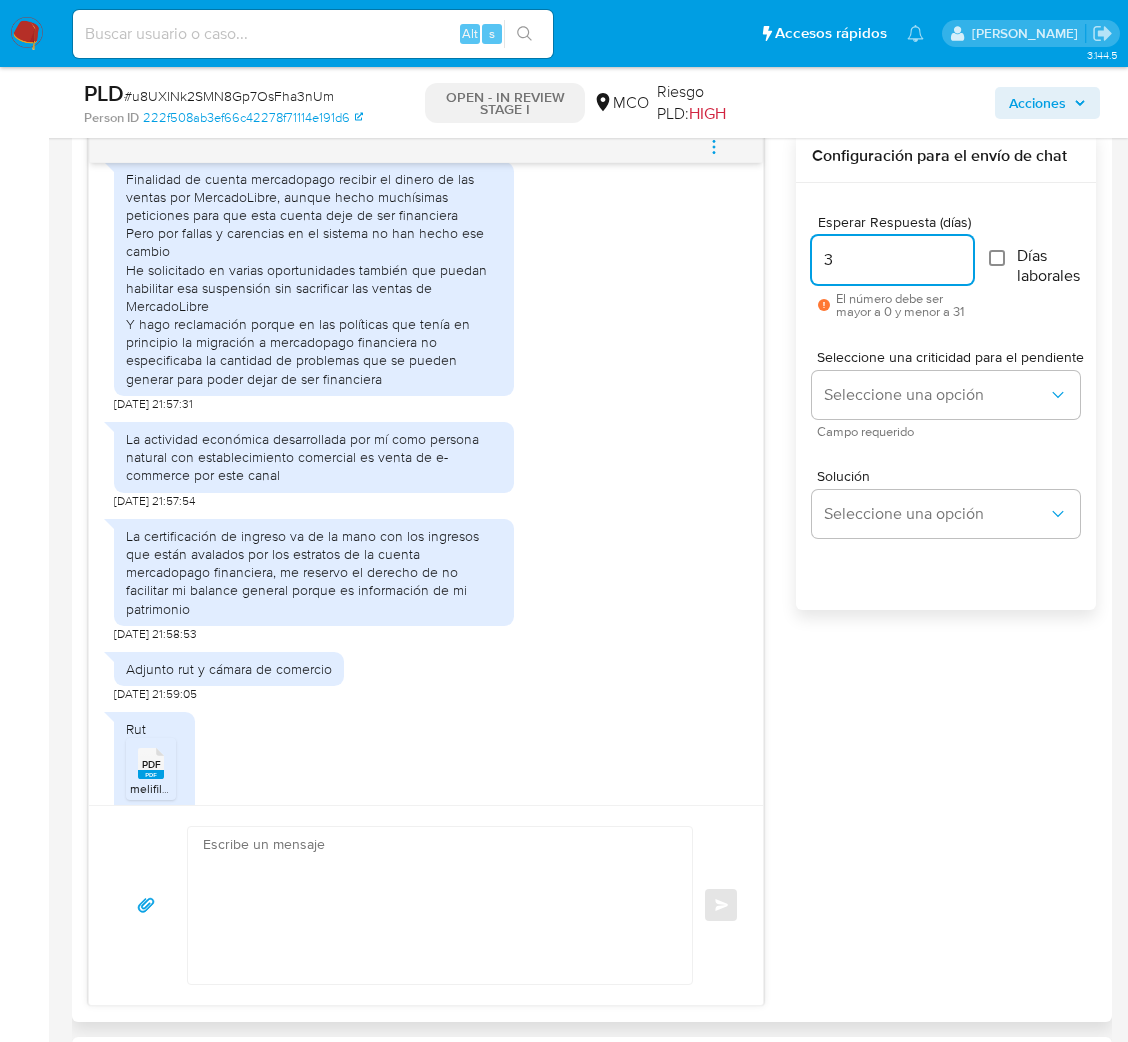 type on "3" 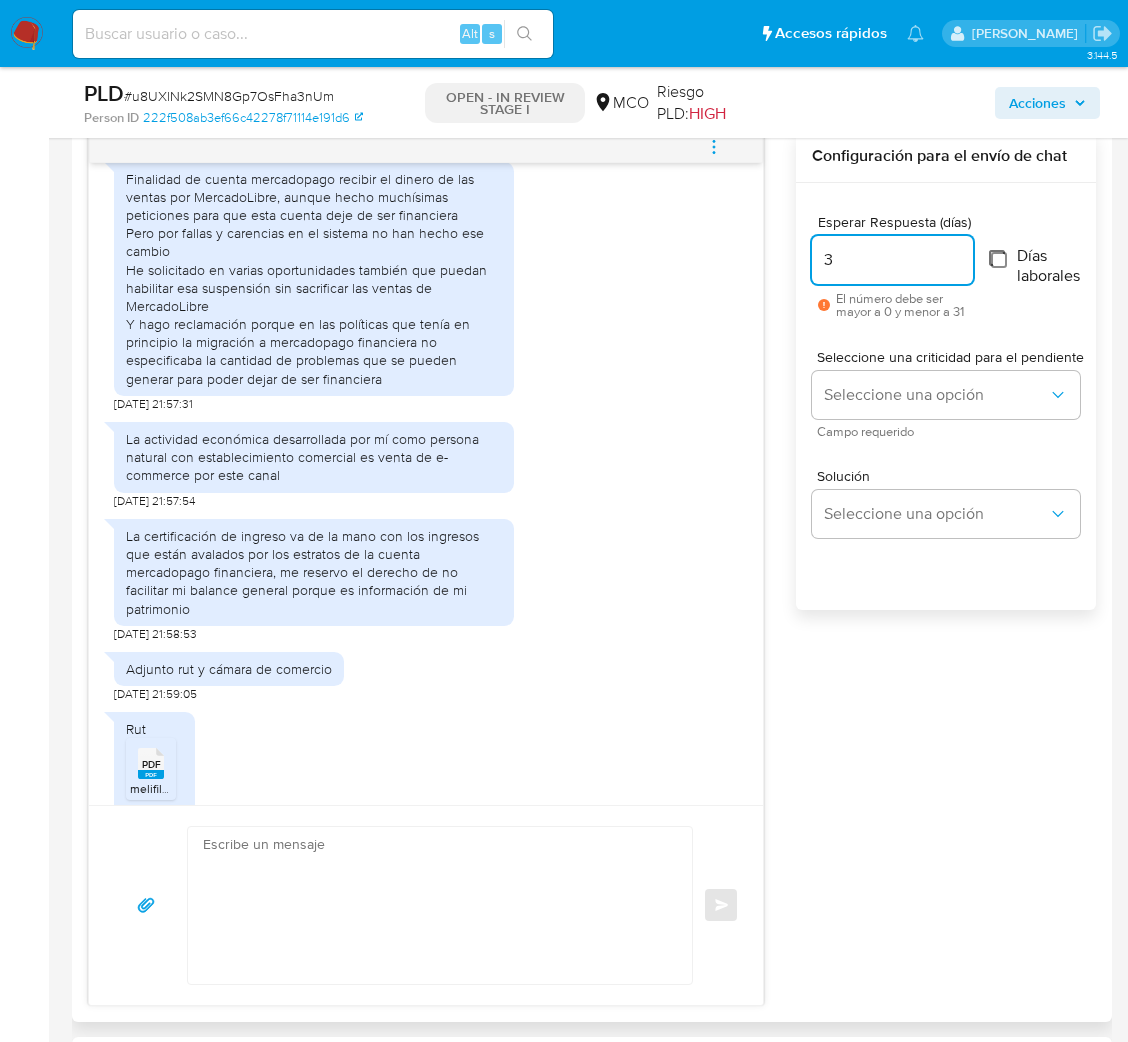 click on "Días laborales" at bounding box center (997, 258) 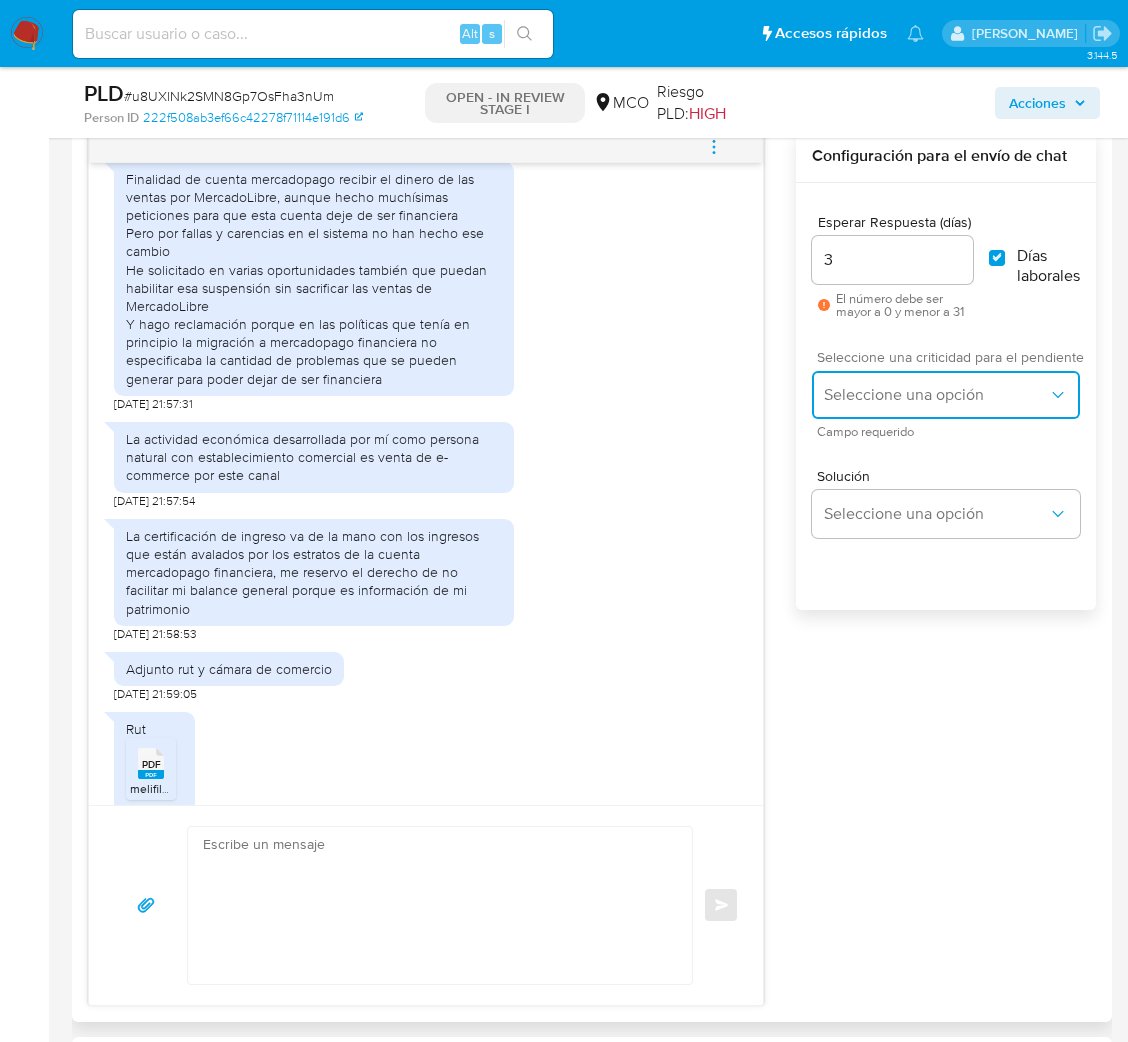 click on "Seleccione una opción" at bounding box center (936, 395) 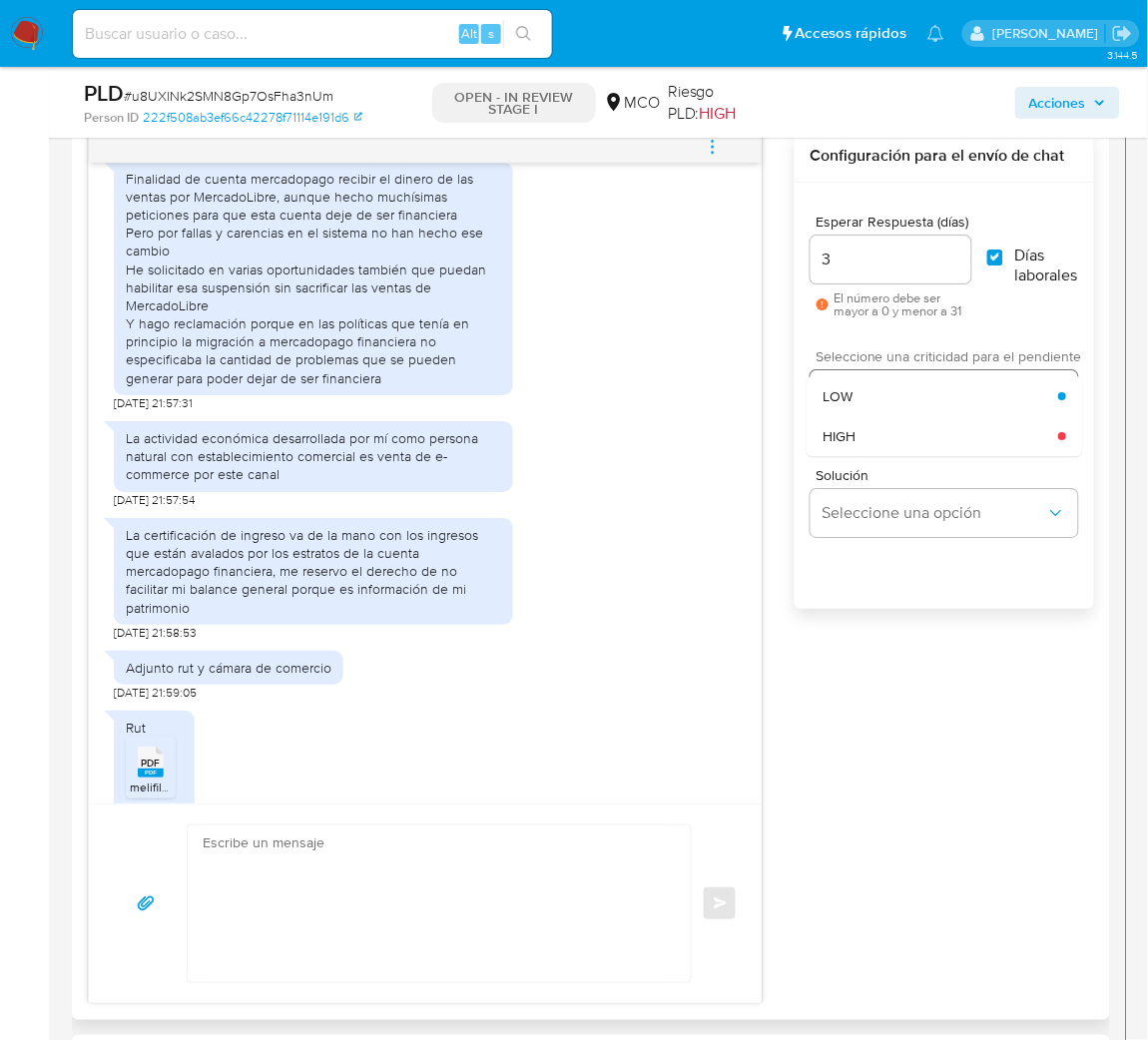 click on "LOW" at bounding box center [940, 396] 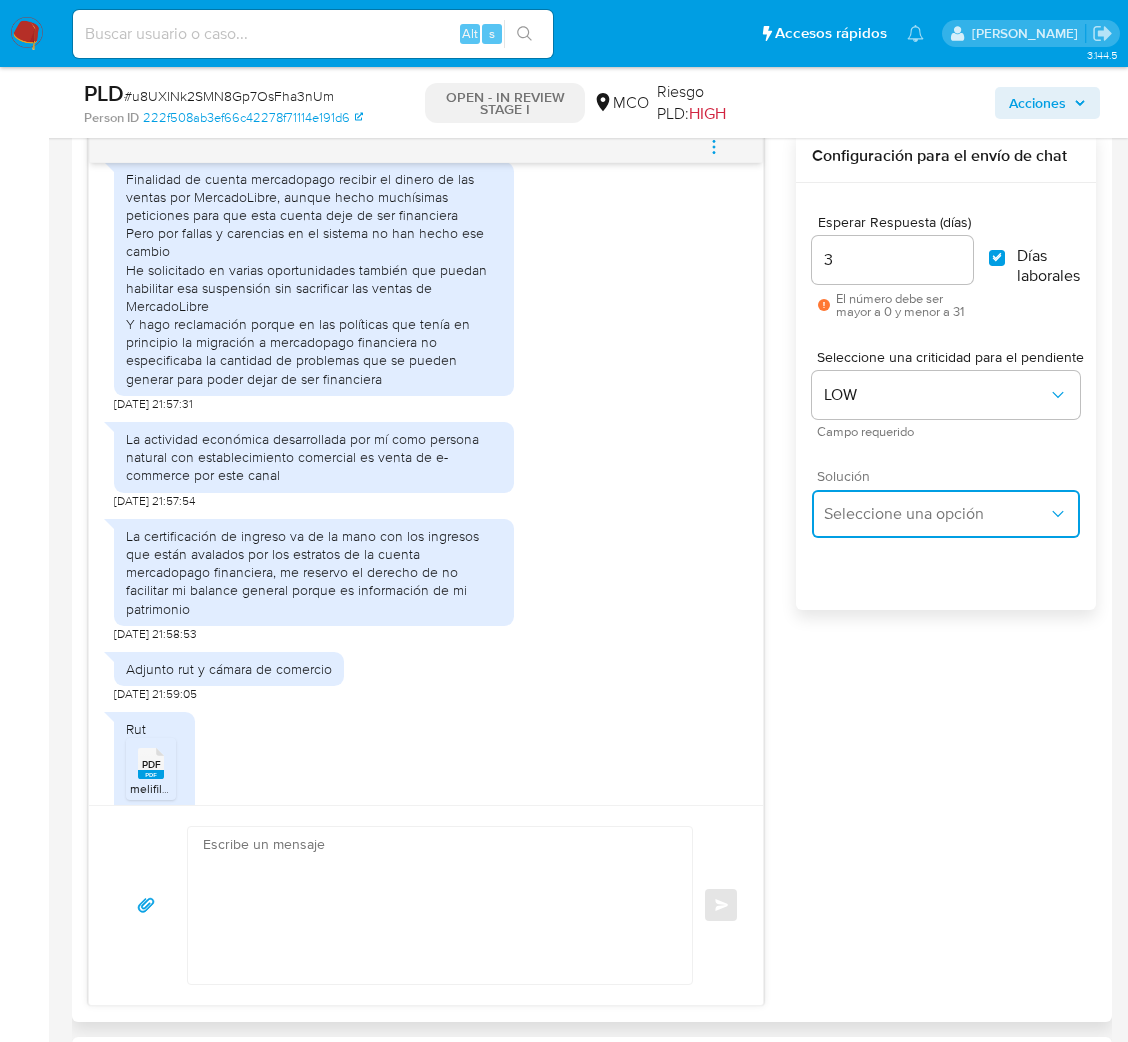 click on "Seleccione una opción" at bounding box center (936, 514) 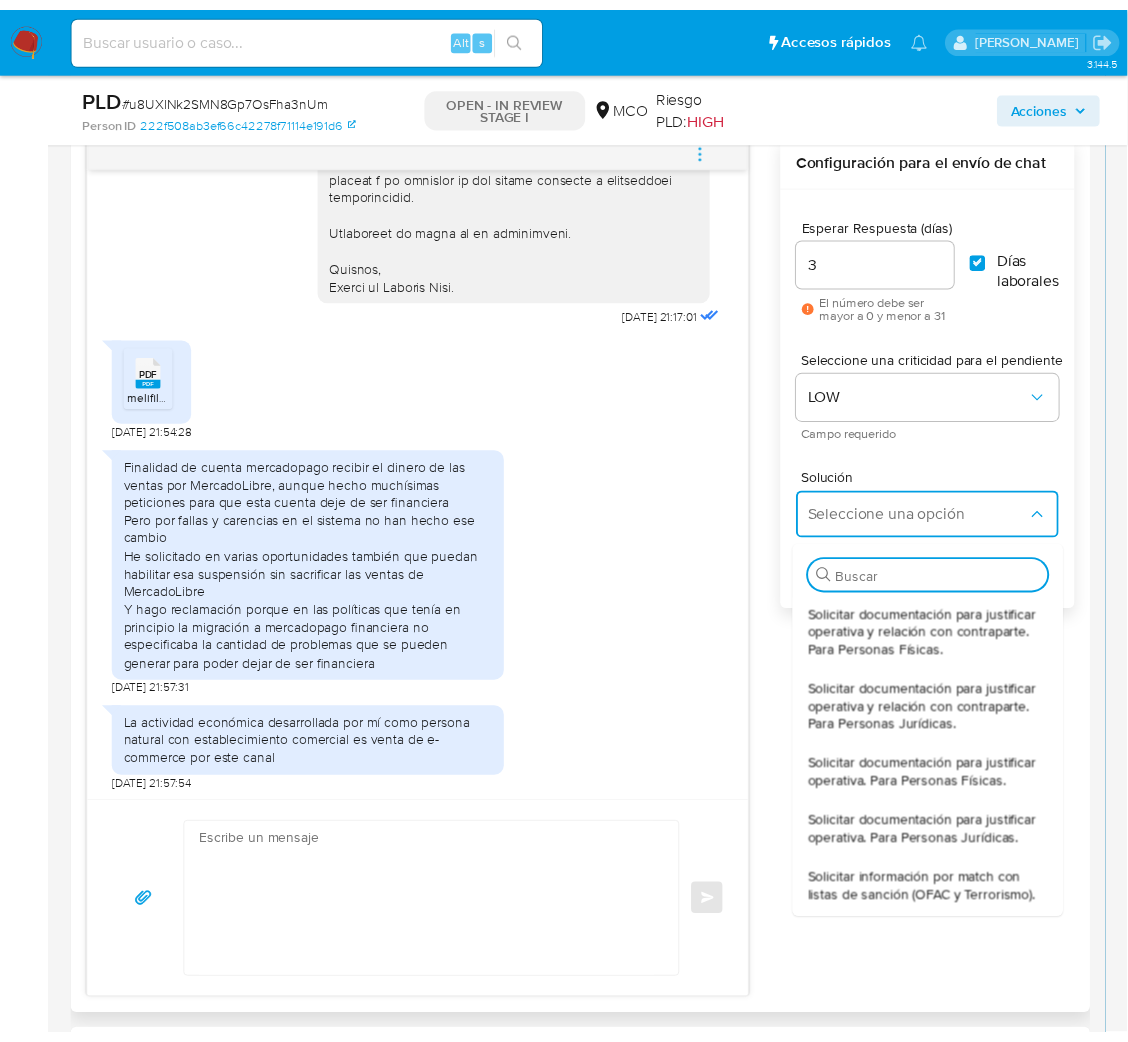 scroll, scrollTop: 736, scrollLeft: 0, axis: vertical 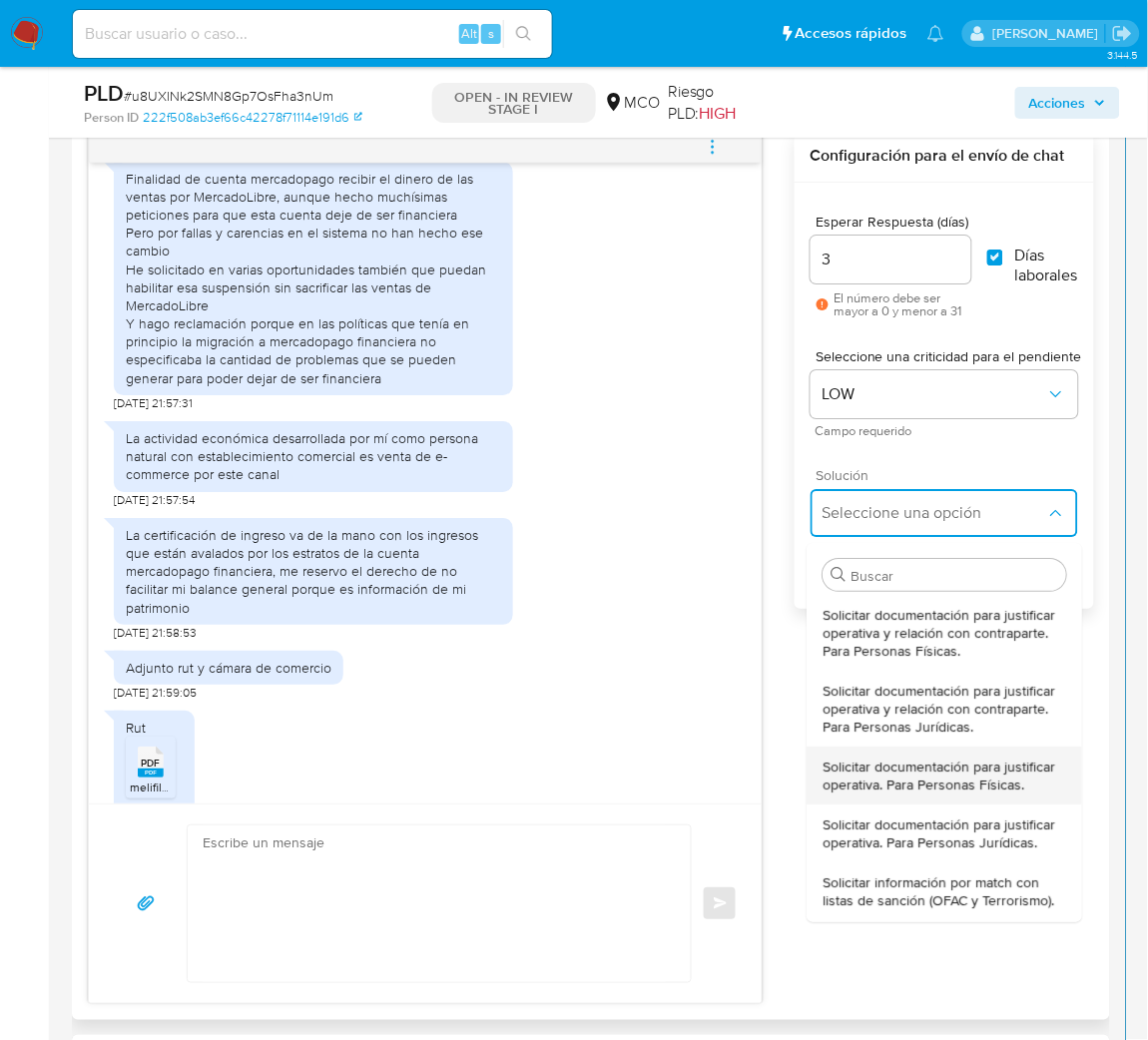 click on "Solicitar documentación para justificar operativa. Para Personas Físicas." at bounding box center (944, 776) 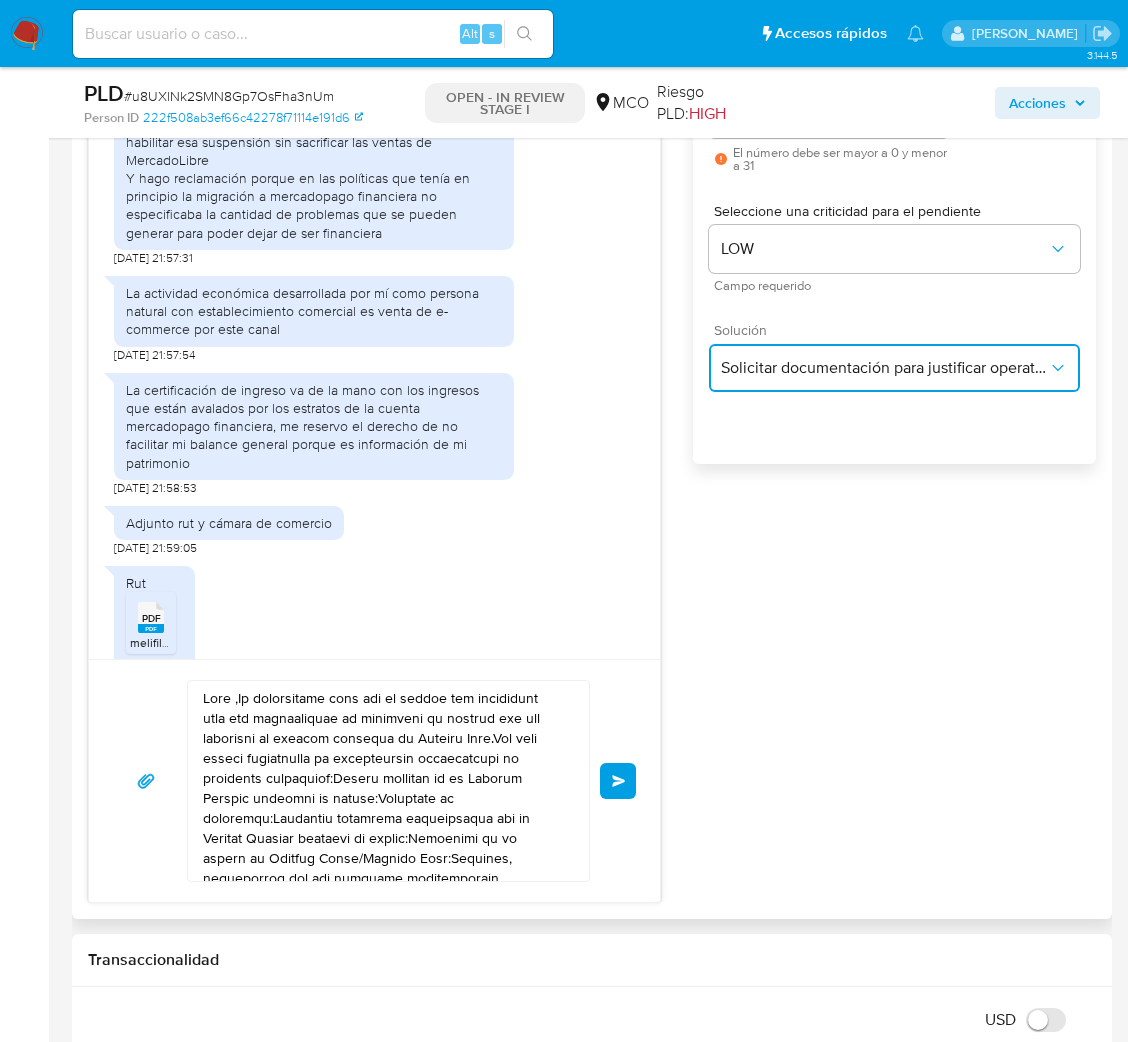 scroll, scrollTop: 1349, scrollLeft: 0, axis: vertical 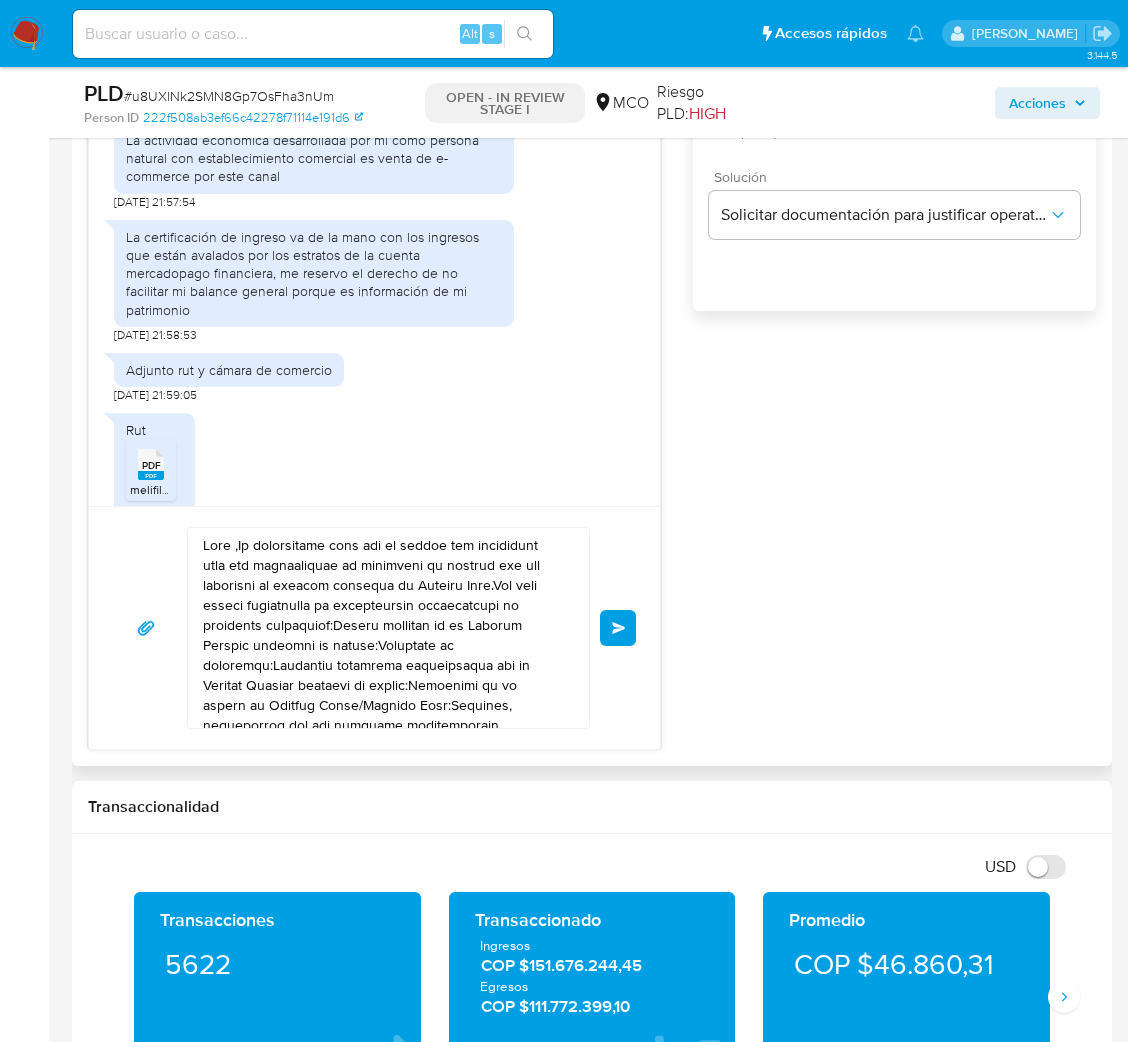 click at bounding box center (383, 628) 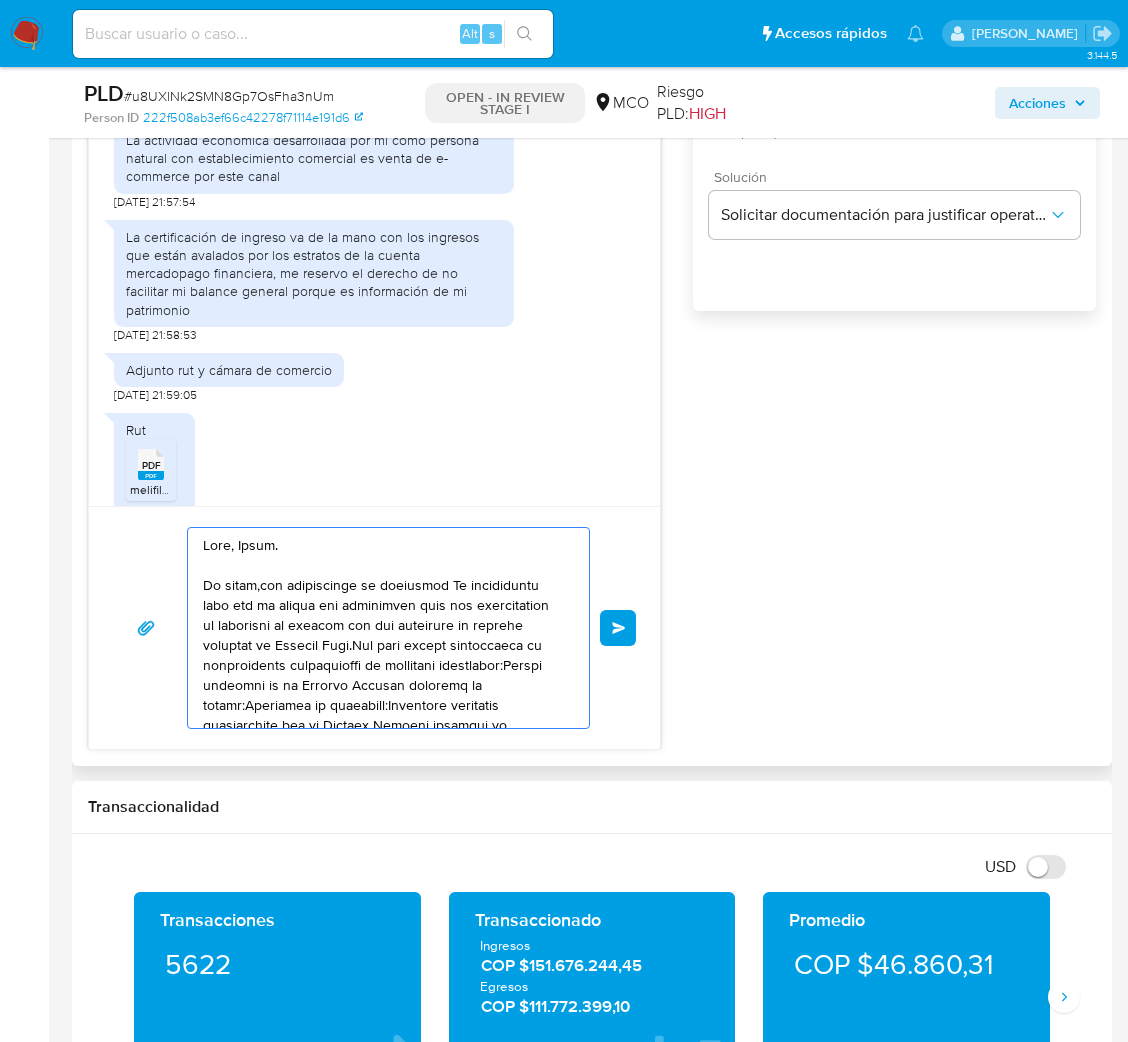 click at bounding box center [383, 628] 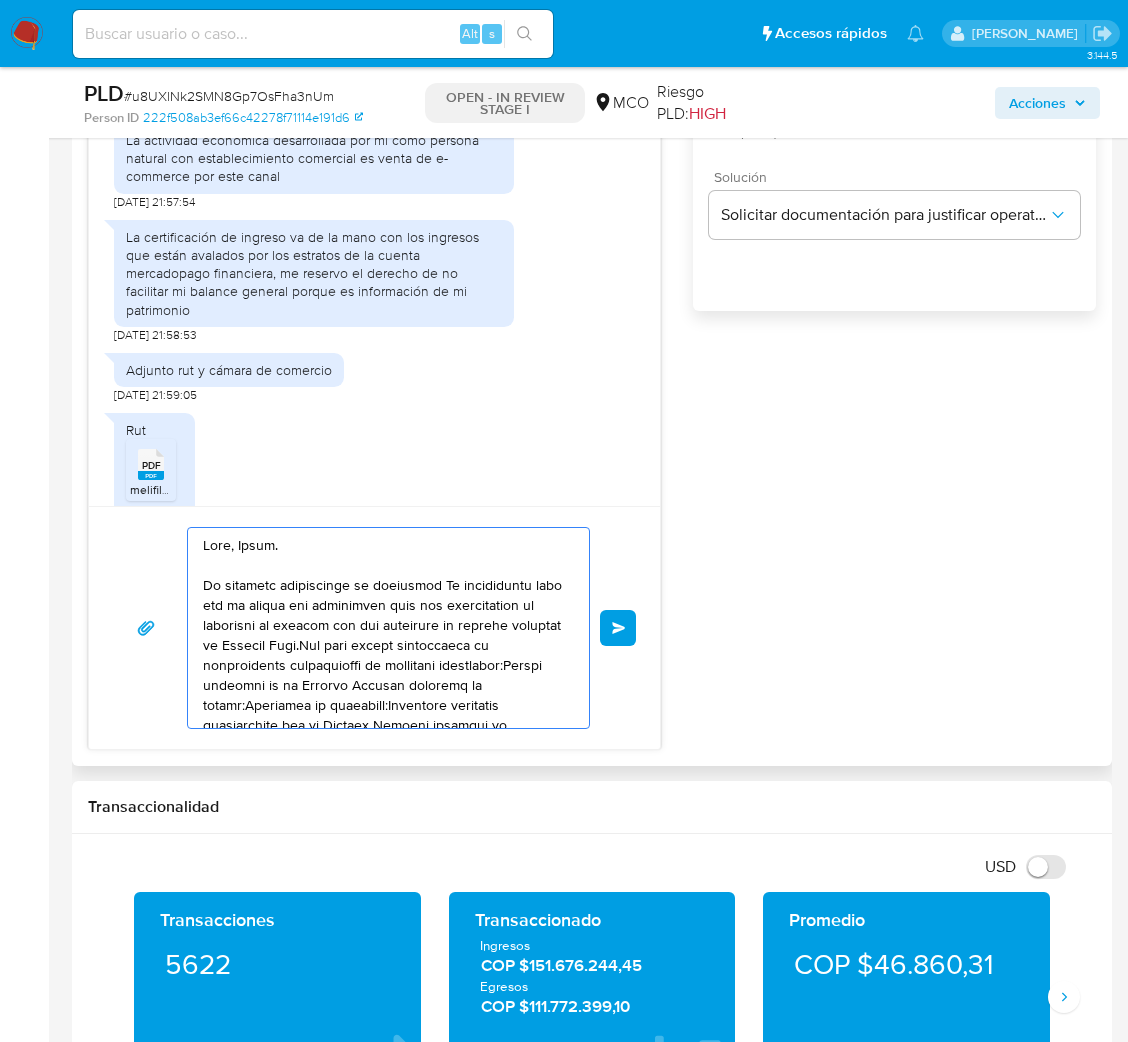 click at bounding box center (383, 628) 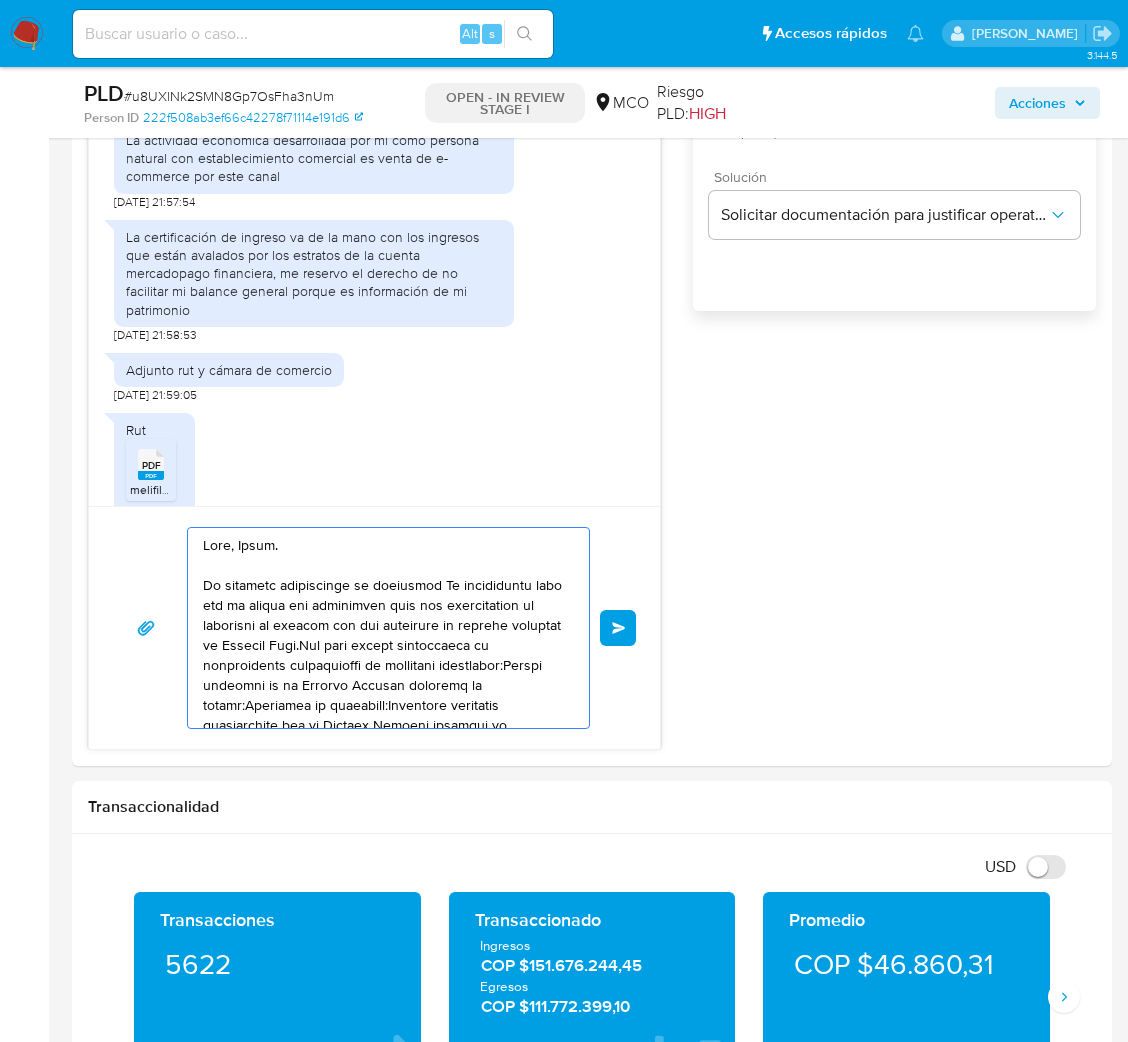 click on "n" 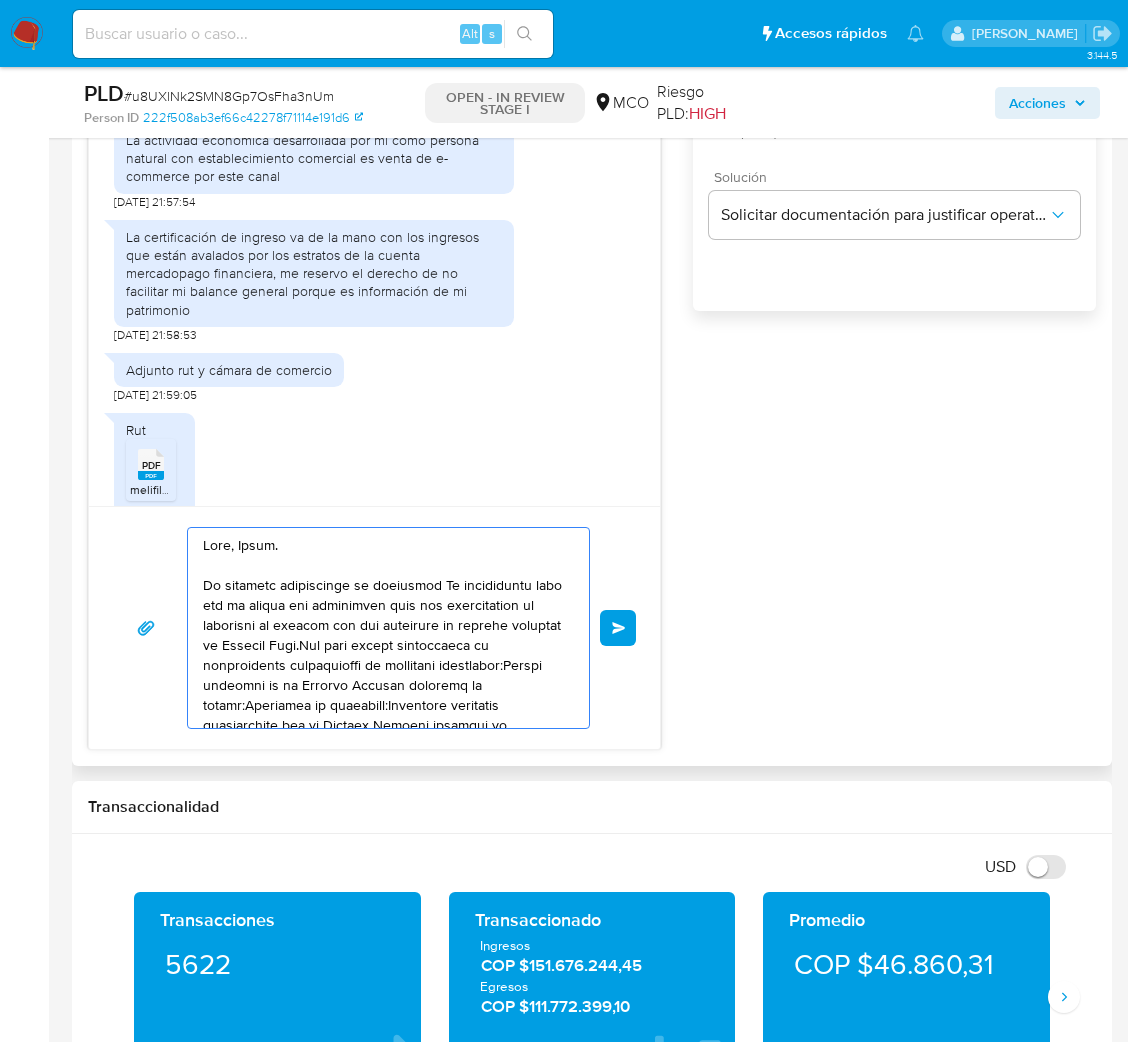 click at bounding box center [383, 628] 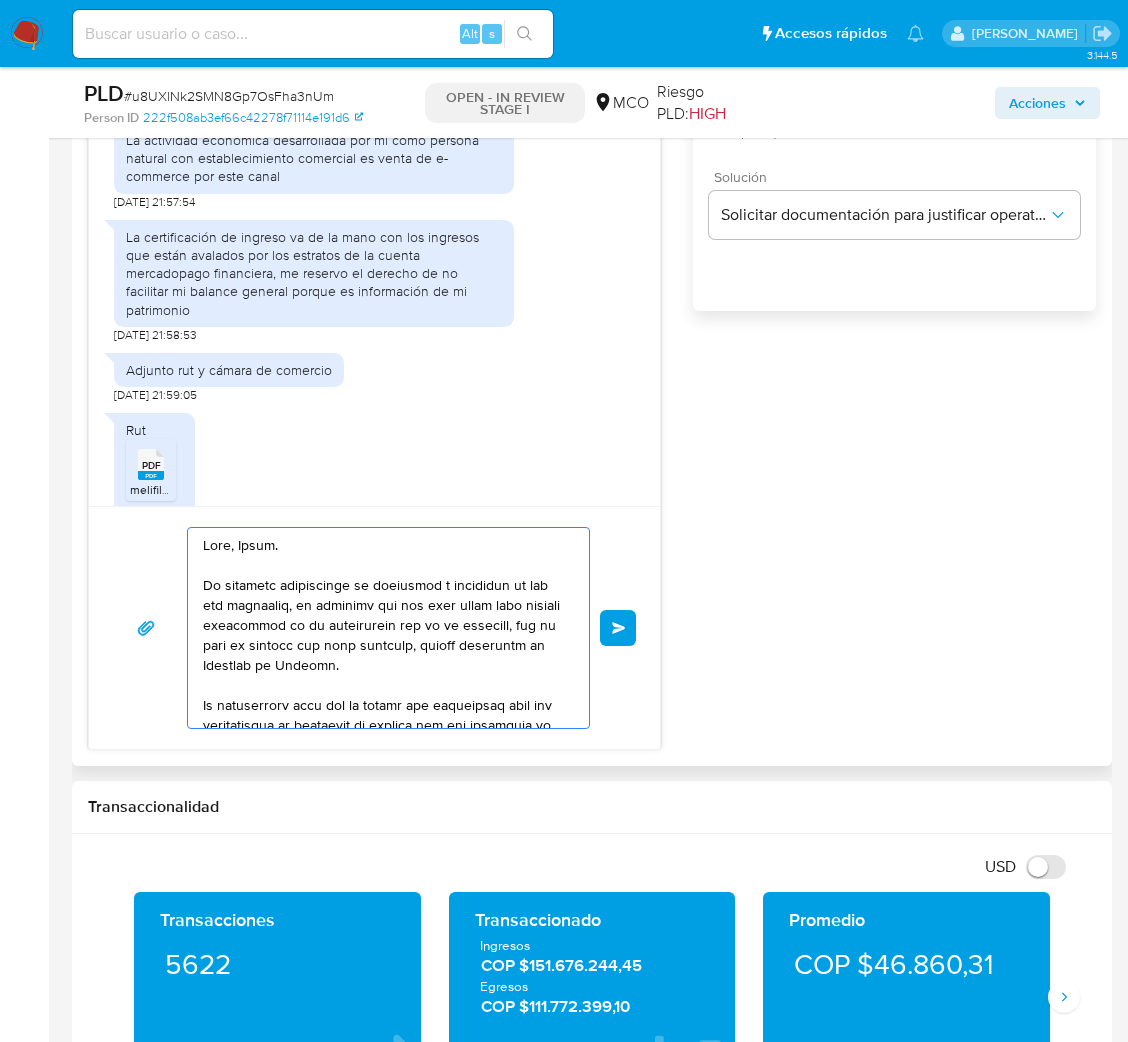 click at bounding box center (383, 628) 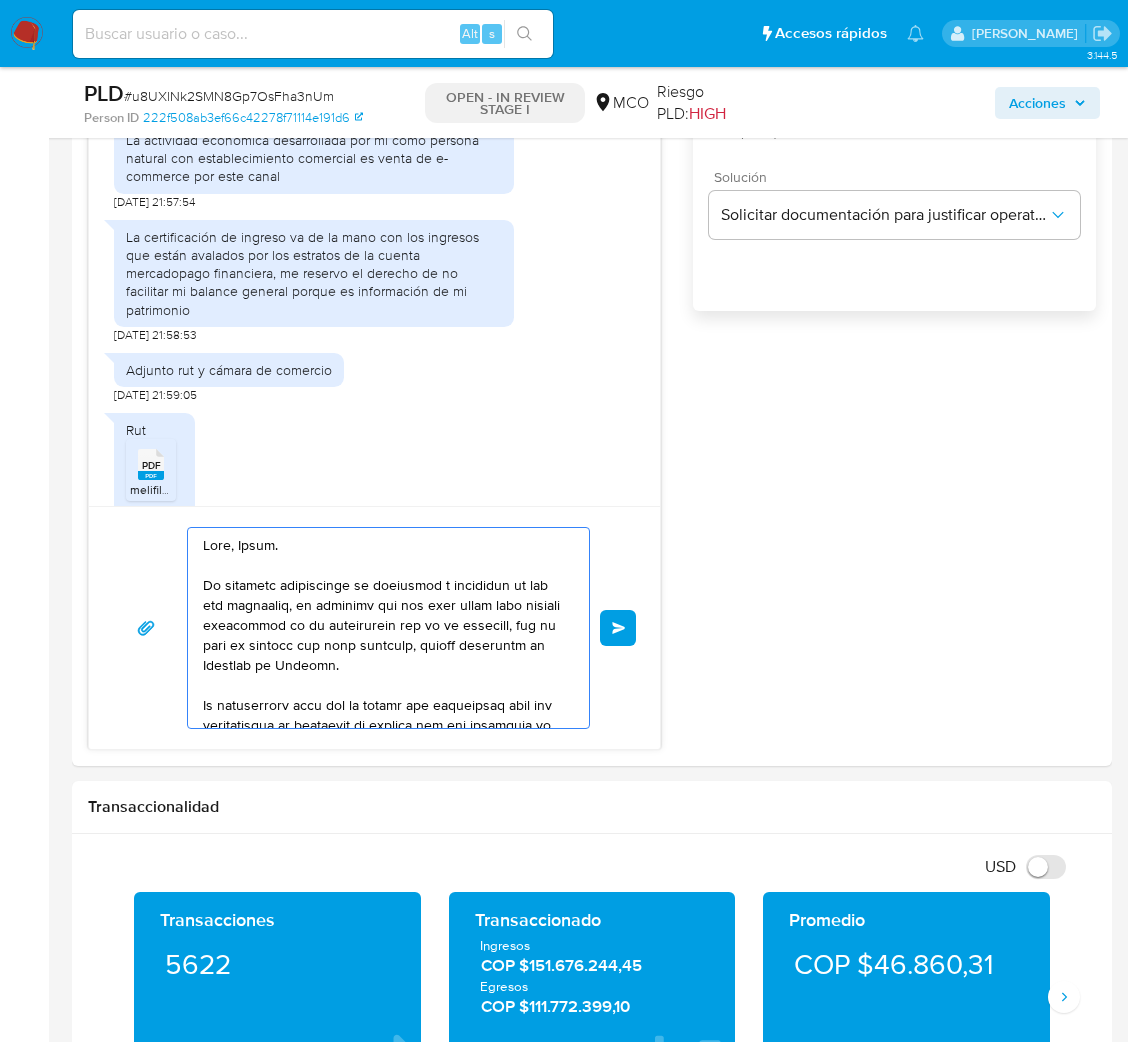 click on "el tr á mite" 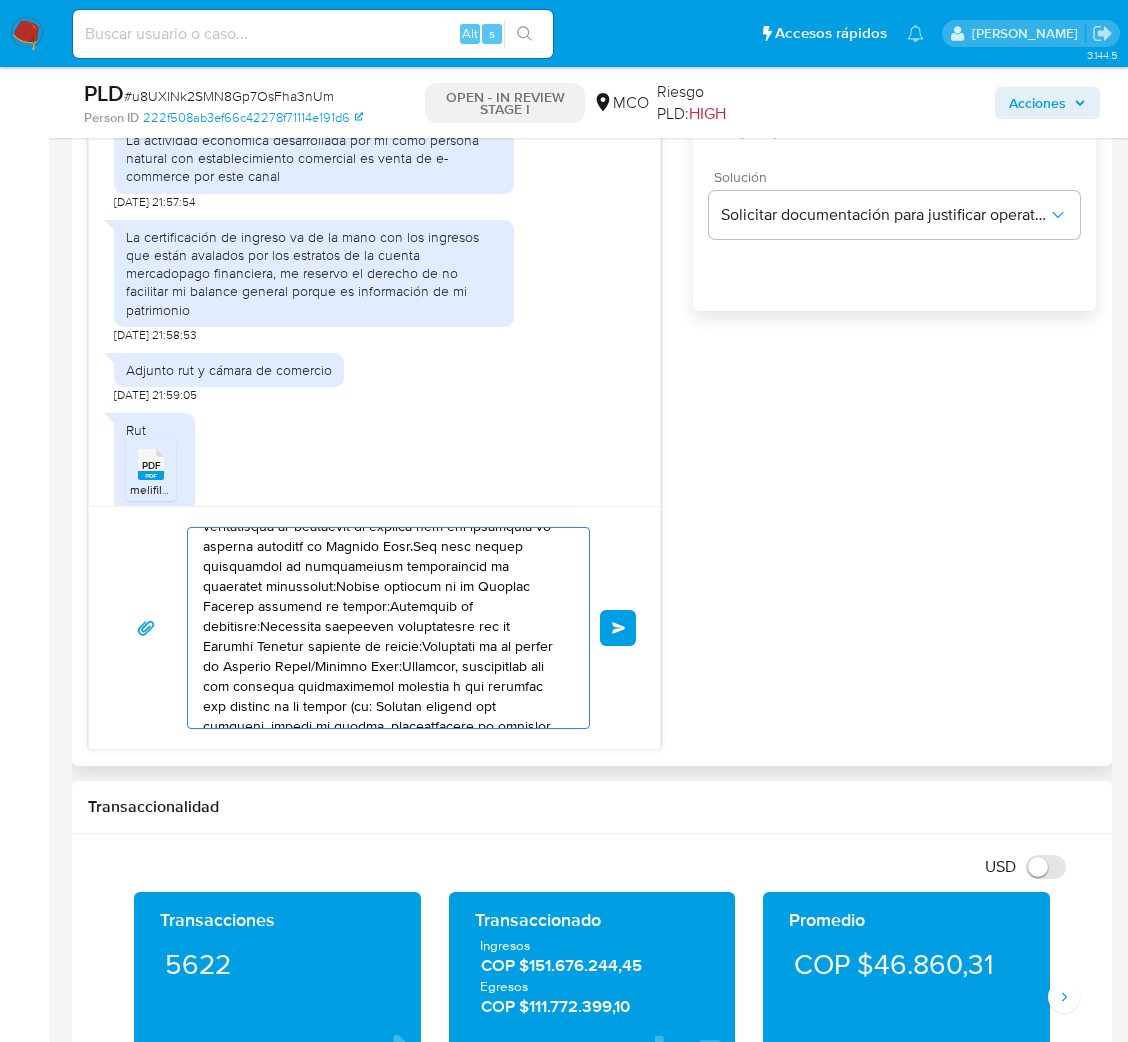 scroll, scrollTop: 150, scrollLeft: 0, axis: vertical 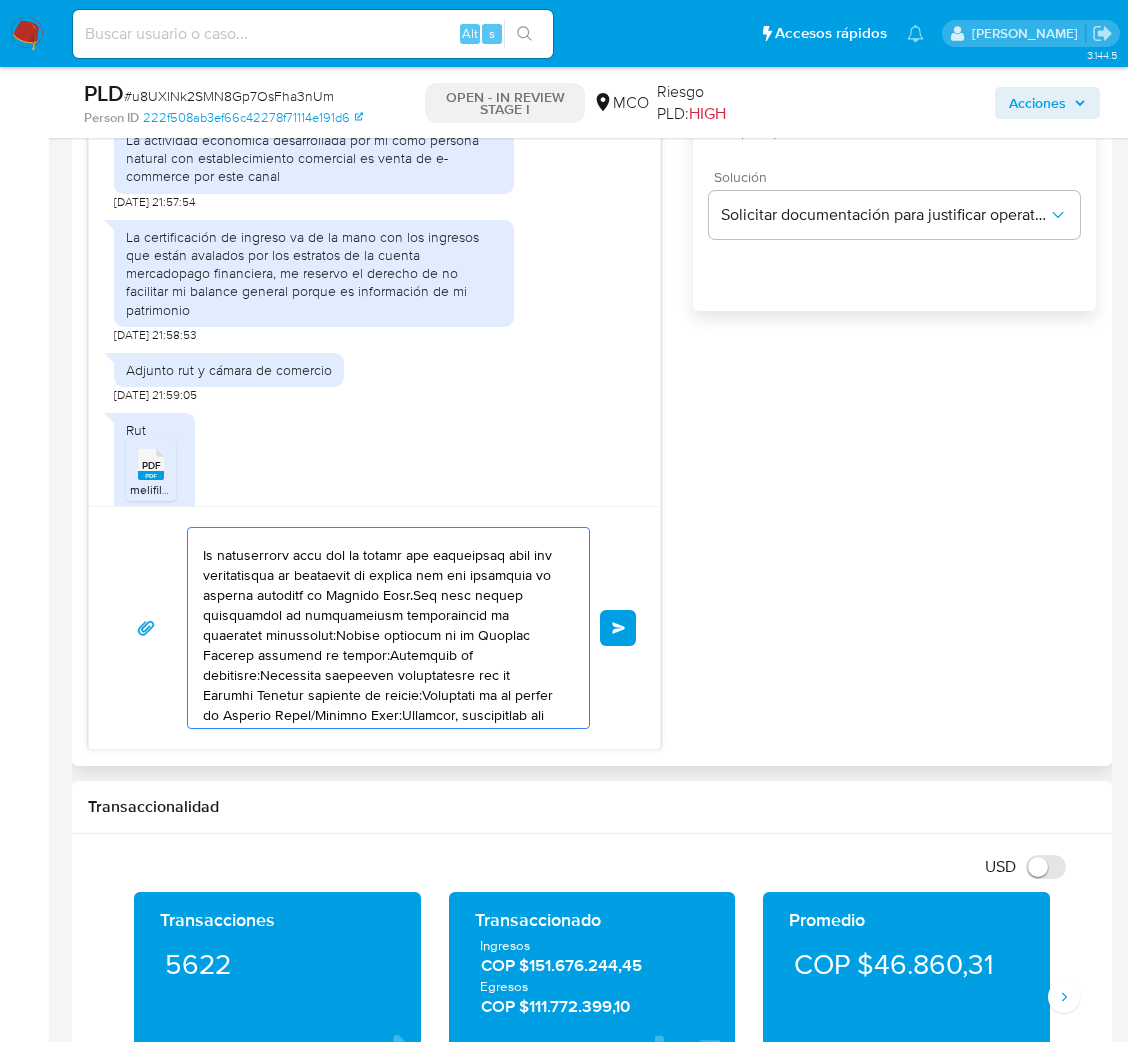drag, startPoint x: 196, startPoint y: 561, endPoint x: 290, endPoint y: 597, distance: 100.65784 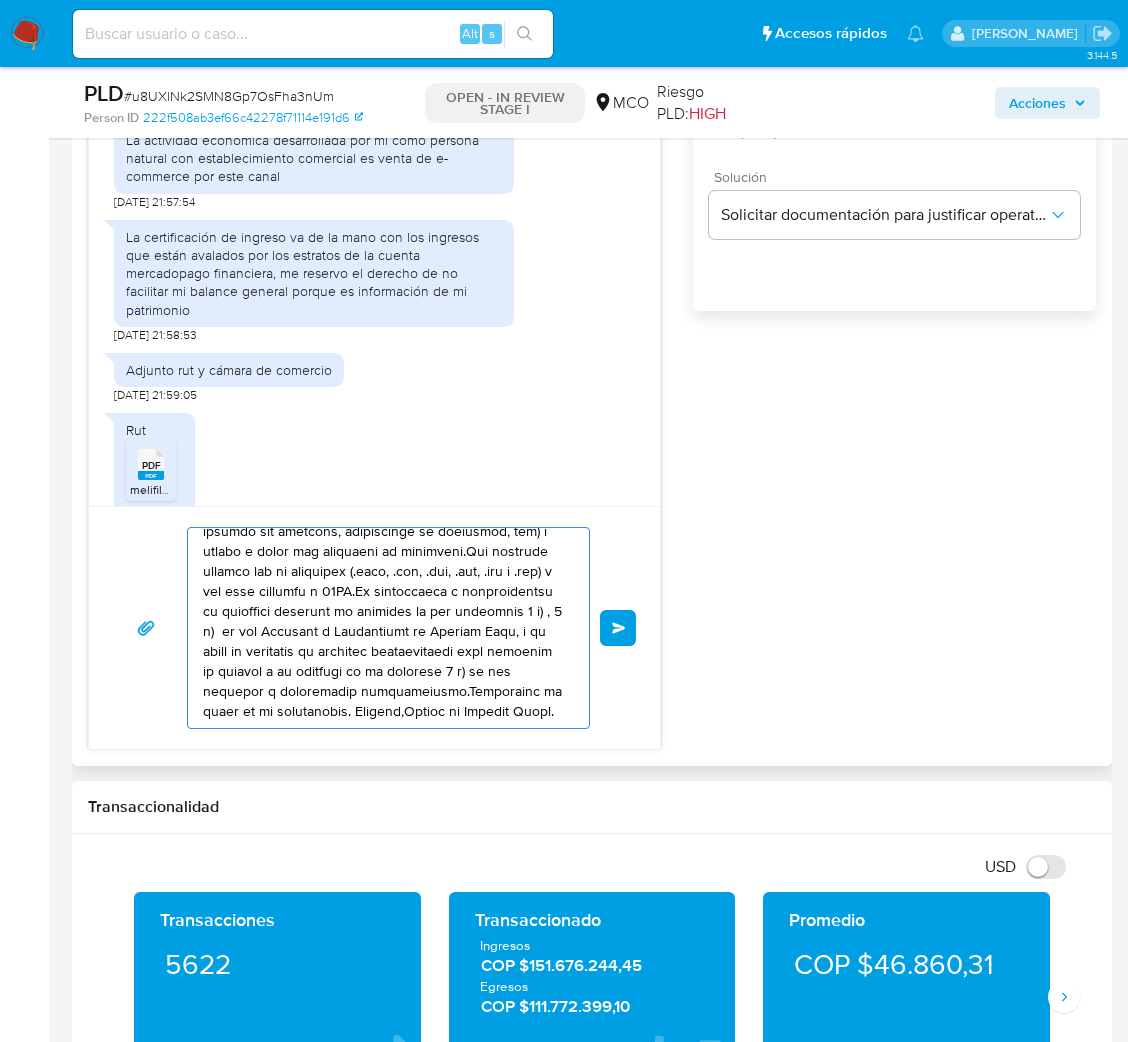 scroll, scrollTop: 466, scrollLeft: 0, axis: vertical 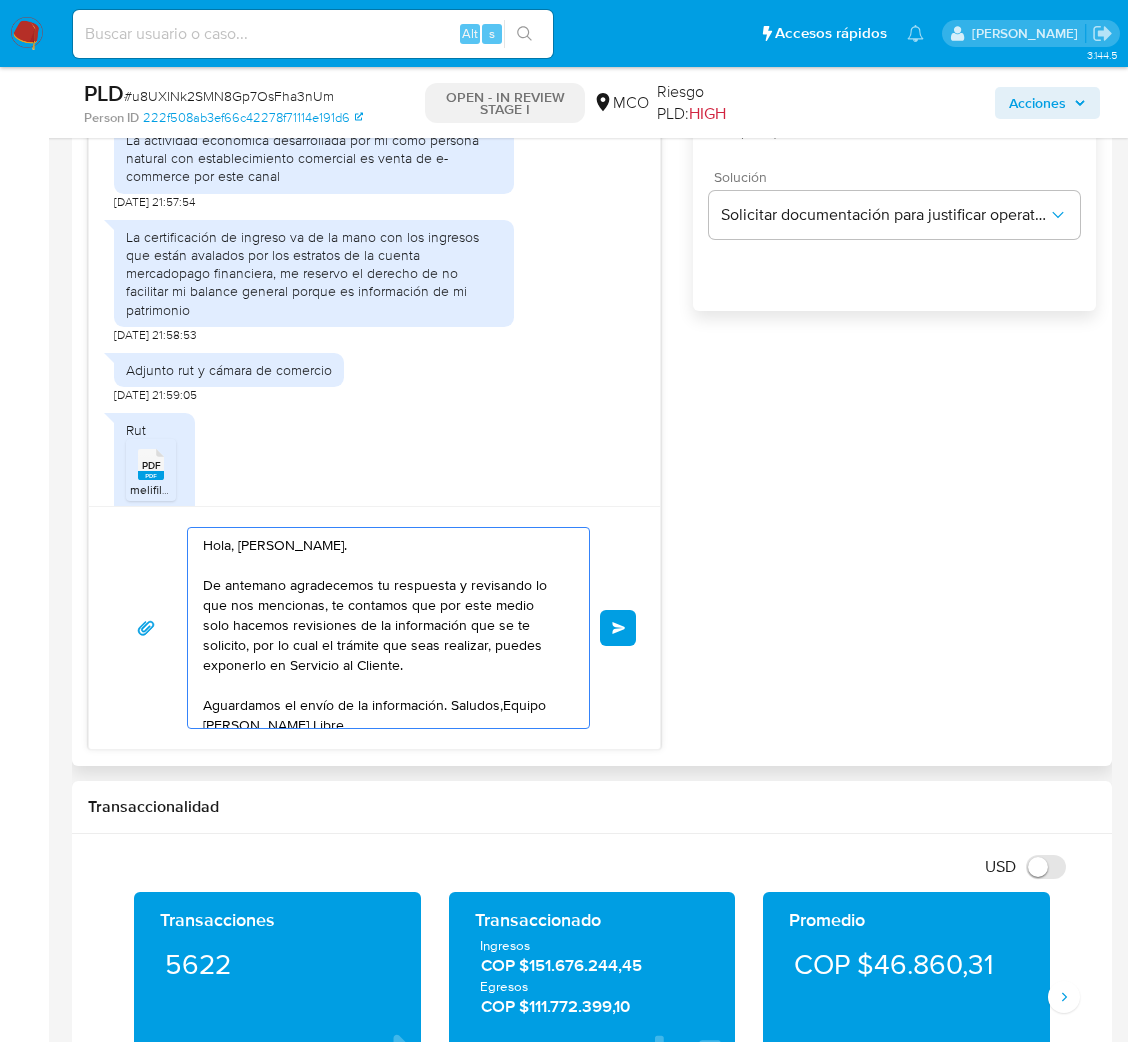 click on "Hola, Deiby.
De antemano agradecemos tu respuesta y revisando lo que nos mencionas, te contamos que por este medio solo hacemos revisiones de la información que se te solicito, por lo cual el trámite que seas realizar, puedes exponerlo en Servicio al Cliente.
Aguardamos el envío de la información. Saludos,Equipo de Mercado Libre." at bounding box center (383, 628) 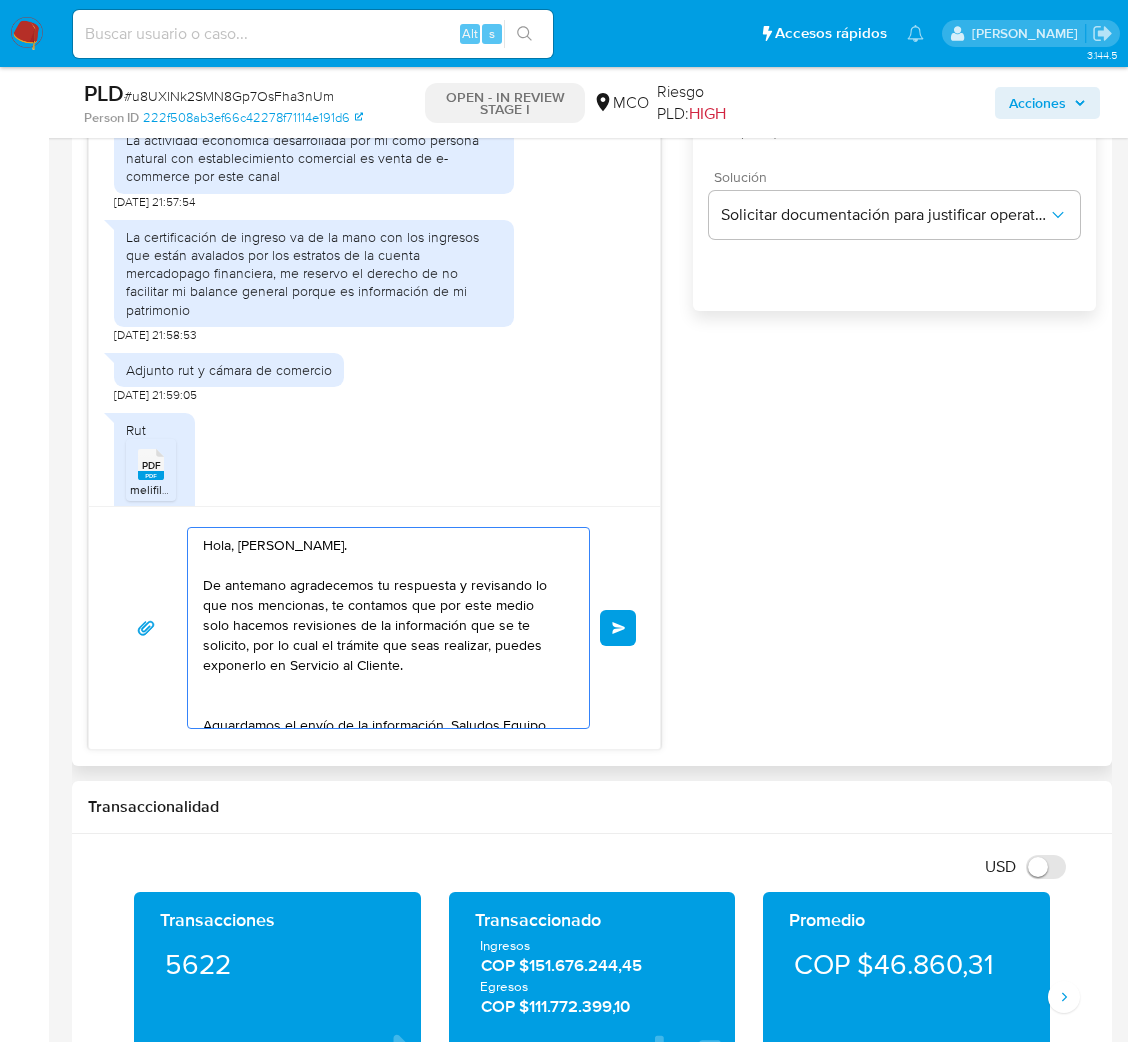 type on "Hola, Deiby.
De antemano agradecemos tu respuesta y revisando lo que nos mencionas, te contamos que por este medio solo hacemos revisiones de la información que se te solicito, por lo cual el trámite que seas realizar, puedes exponerlo en Servicio al Cliente.
Aguardamos el envío de la información. Saludos,Equipo de Mercado Libre." 